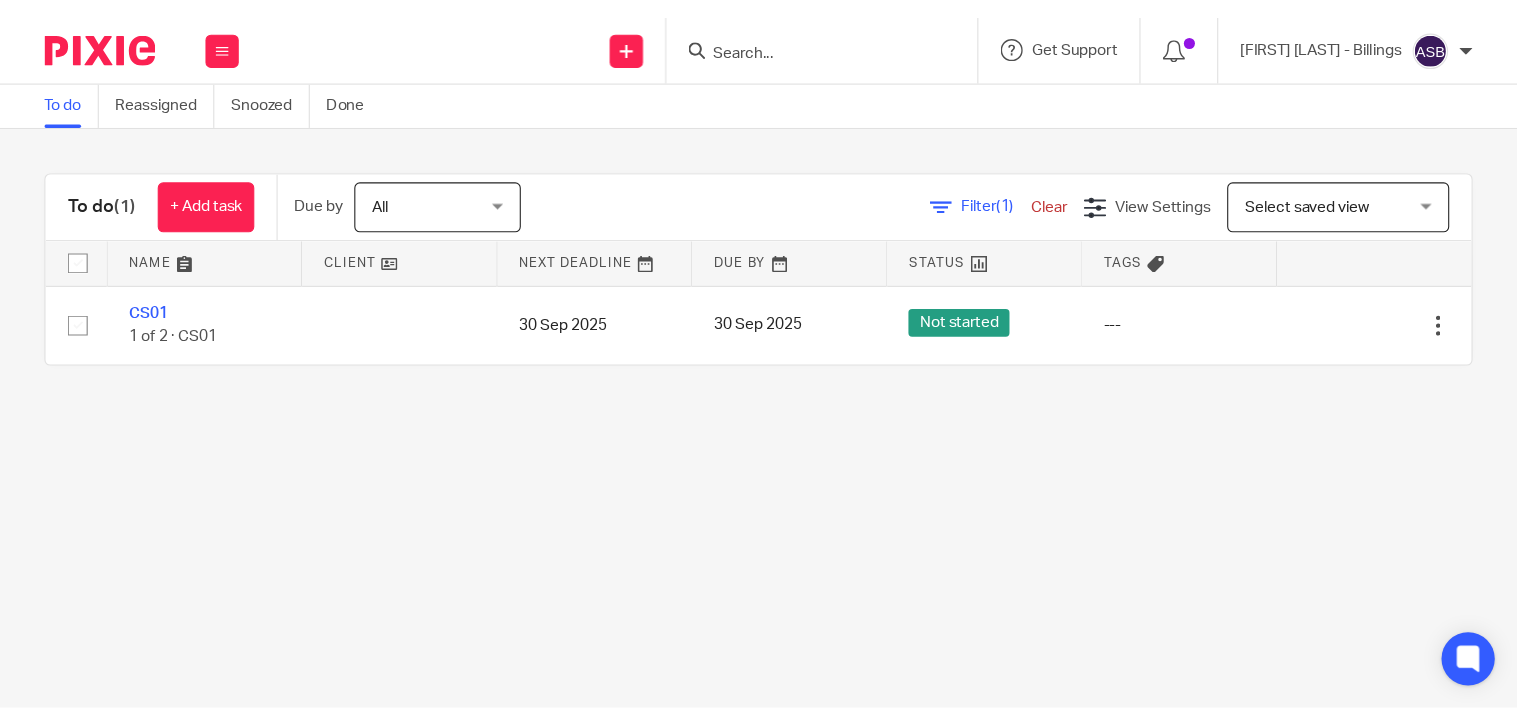 scroll, scrollTop: 0, scrollLeft: 0, axis: both 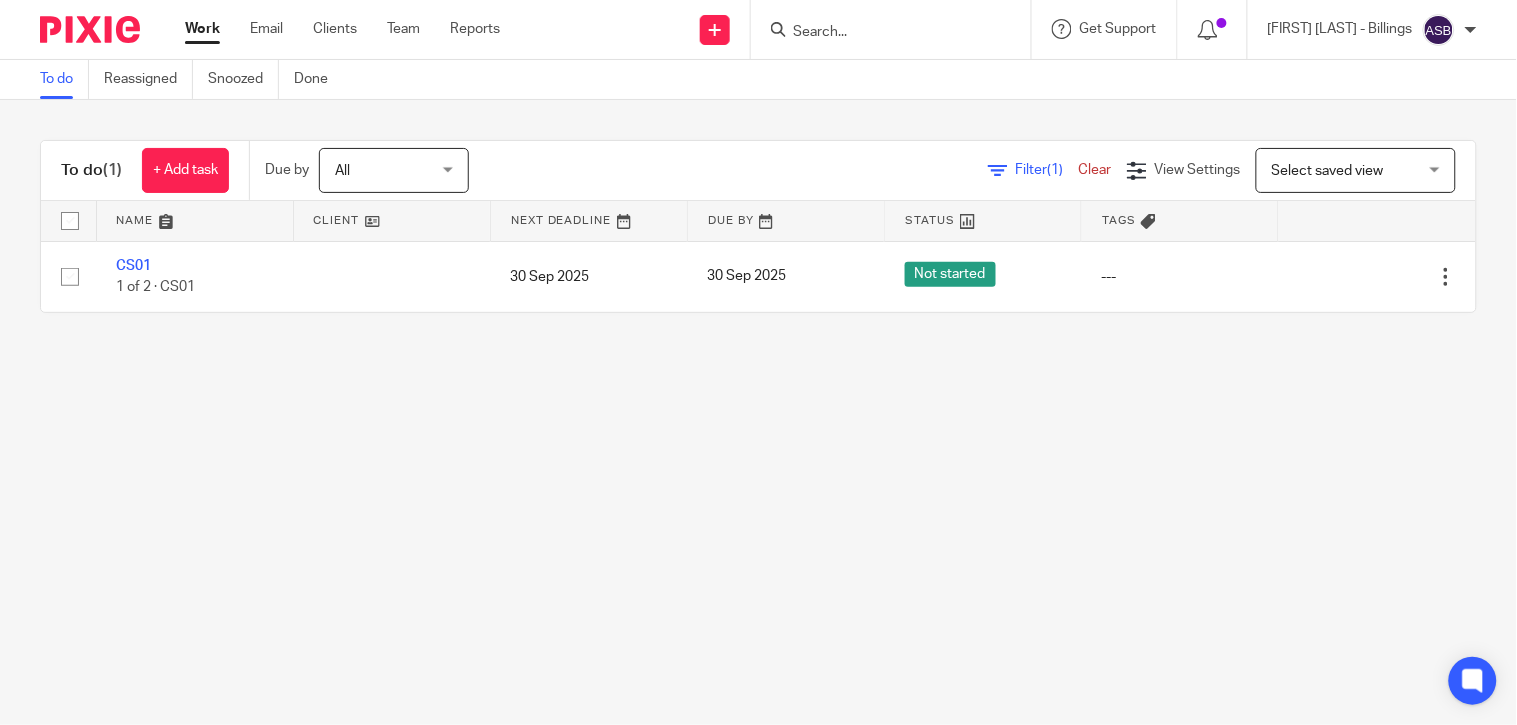 click at bounding box center [881, 33] 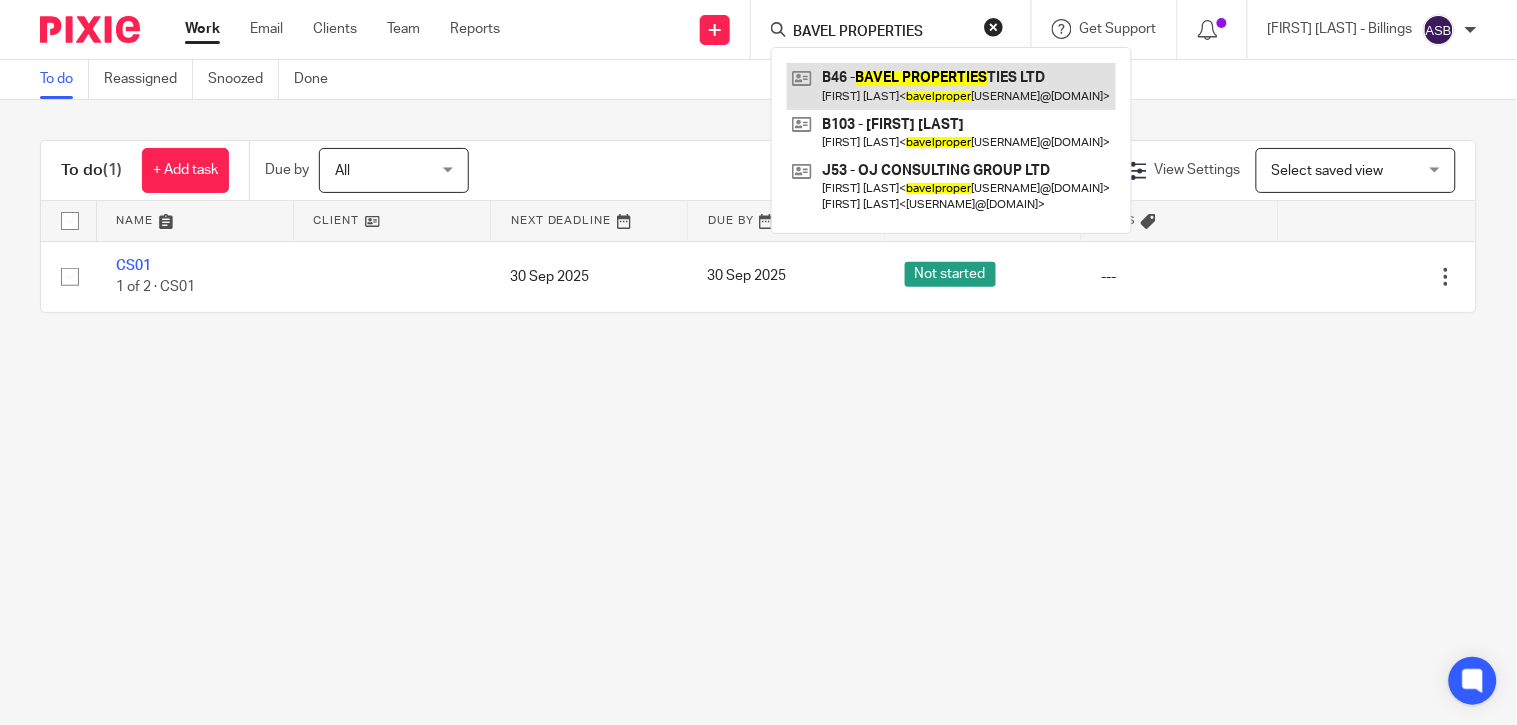 type on "BAVEL PROPER" 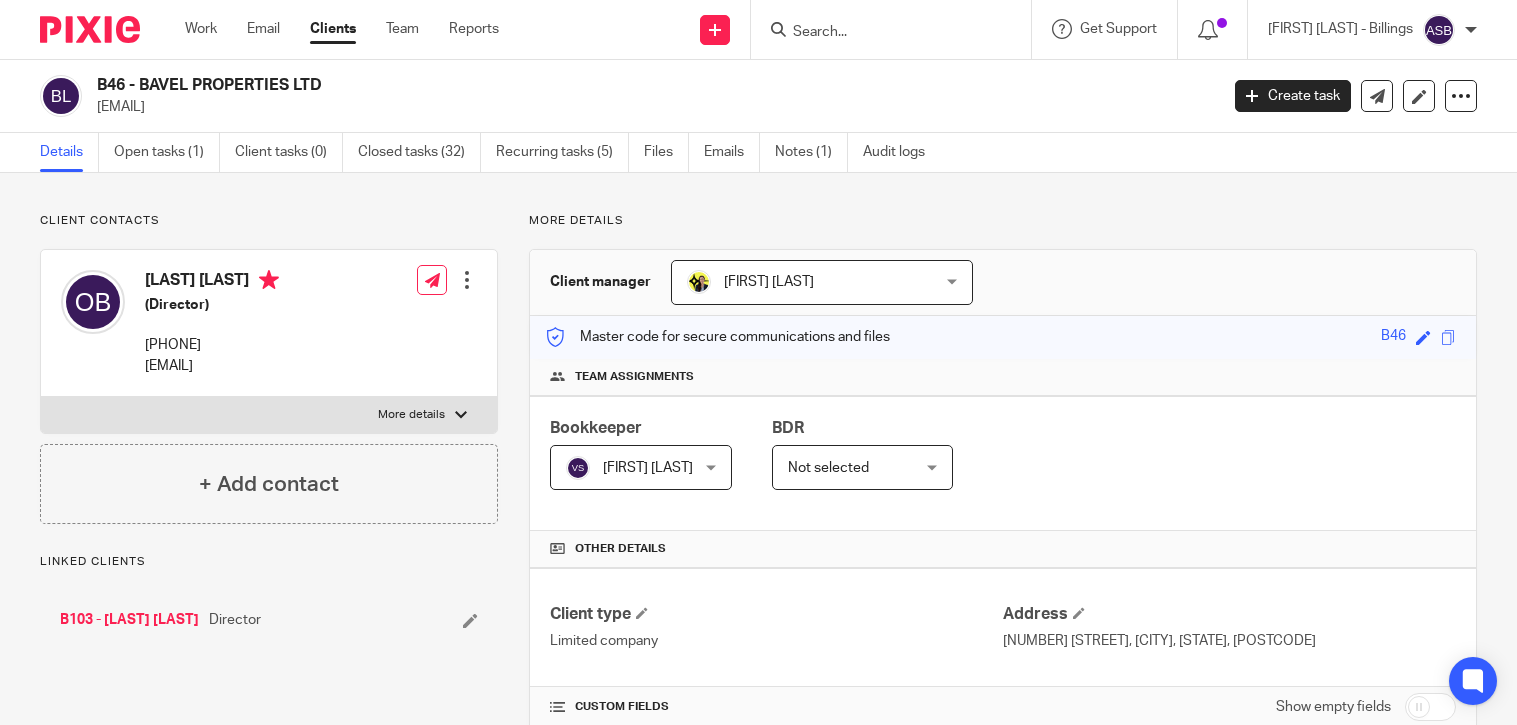 scroll, scrollTop: 0, scrollLeft: 0, axis: both 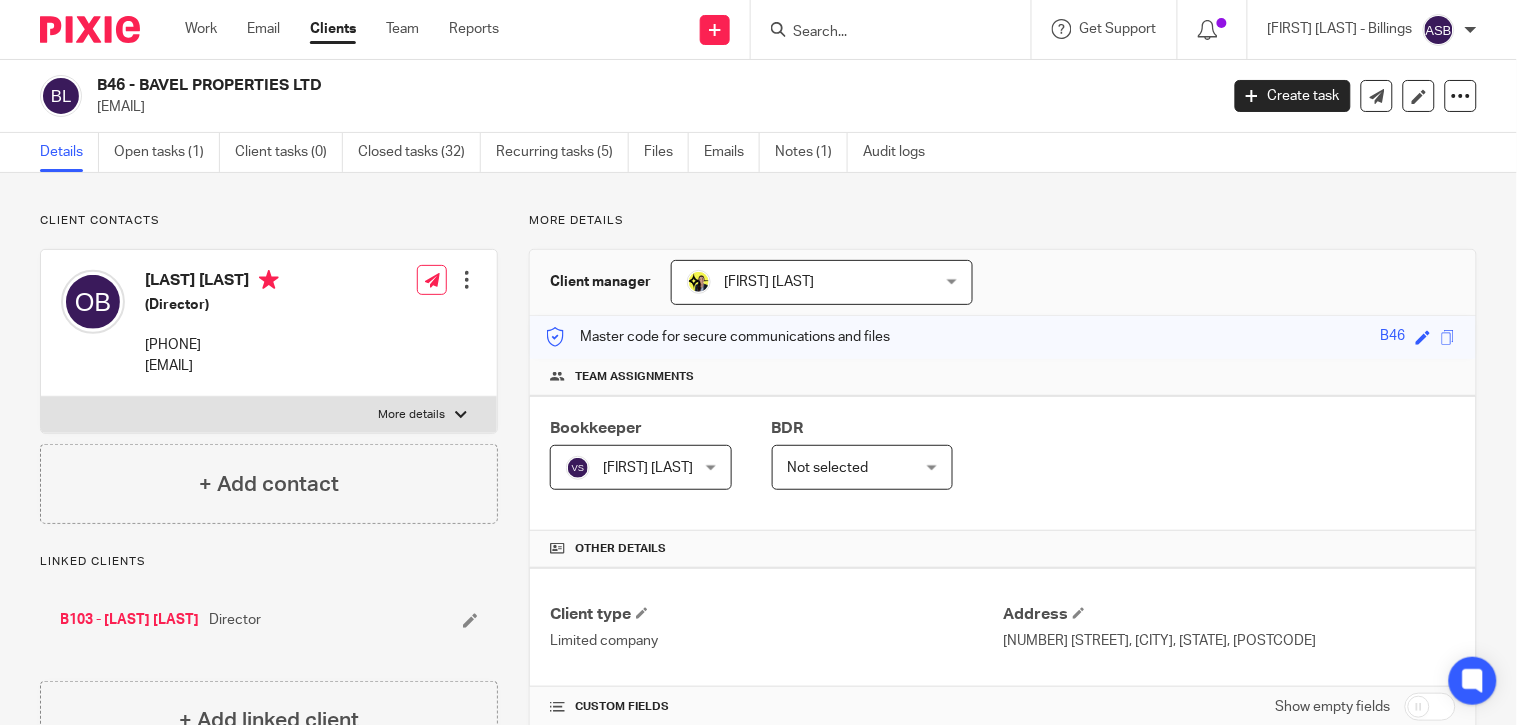 click at bounding box center [891, 29] 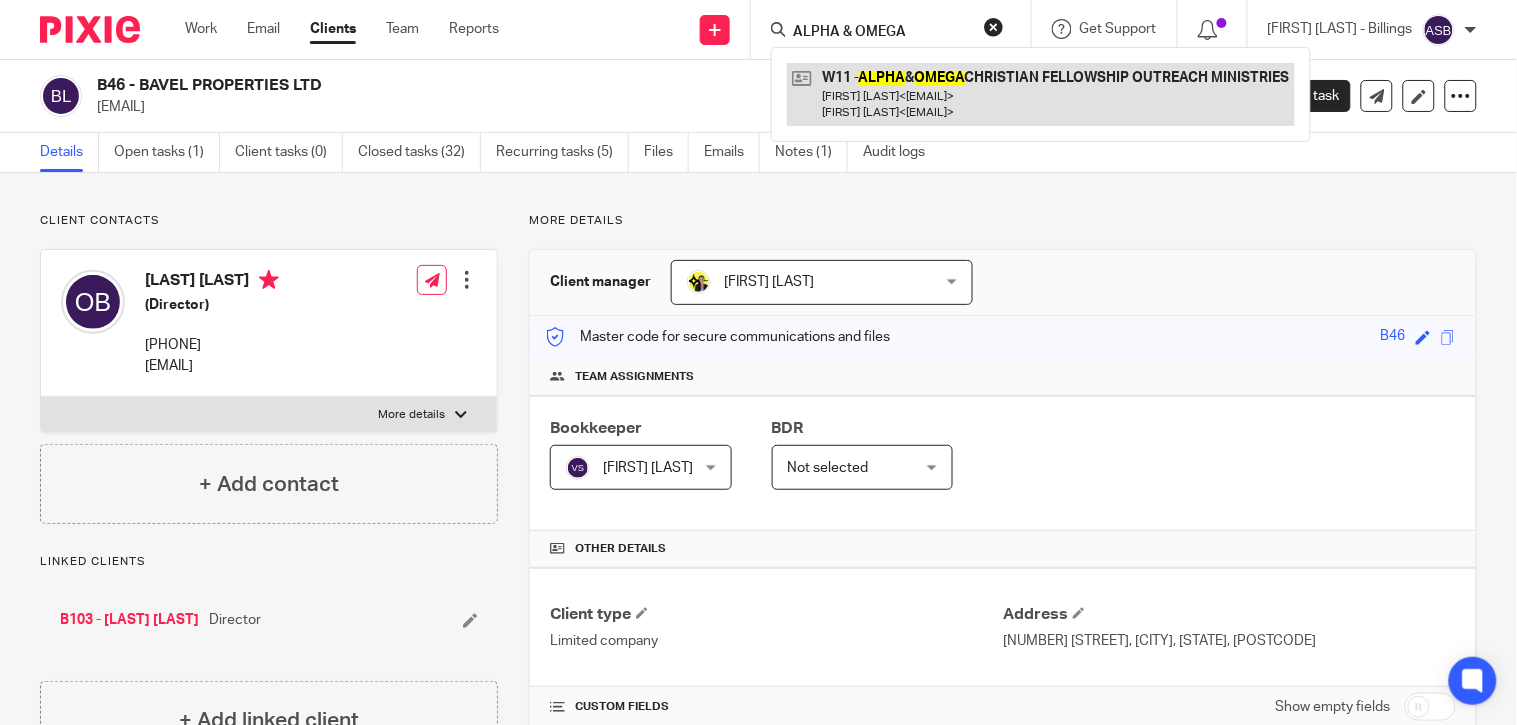 type on "ALPHA & OMEGA" 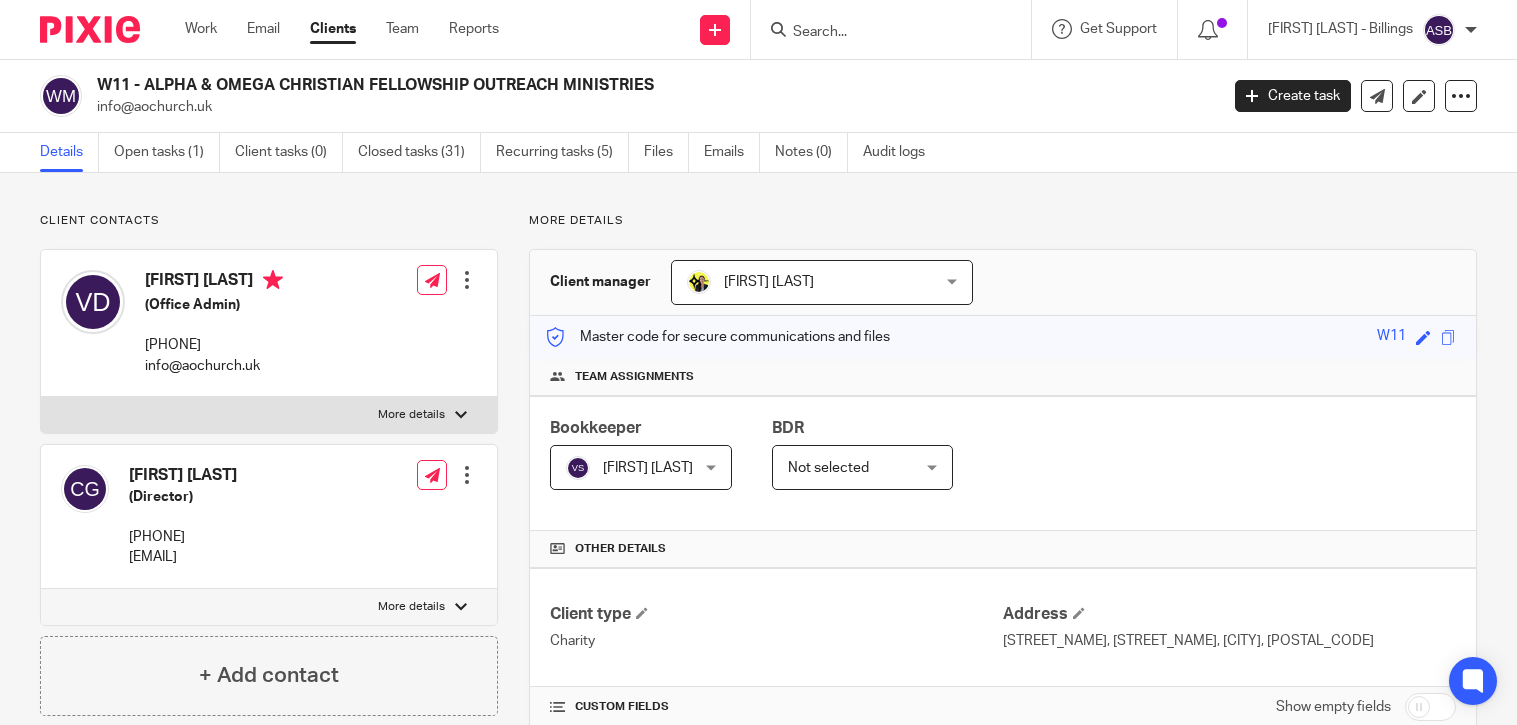 scroll, scrollTop: 0, scrollLeft: 0, axis: both 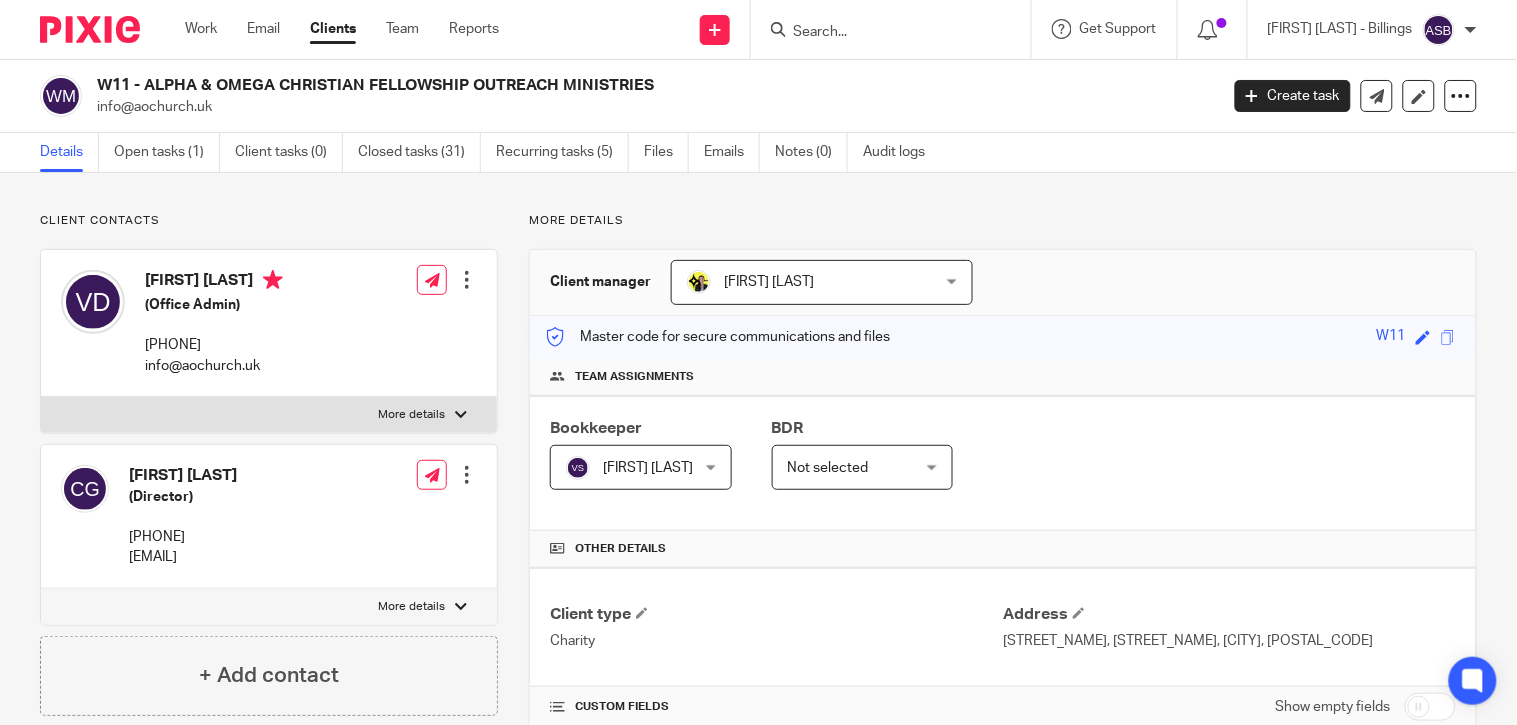 click at bounding box center (881, 33) 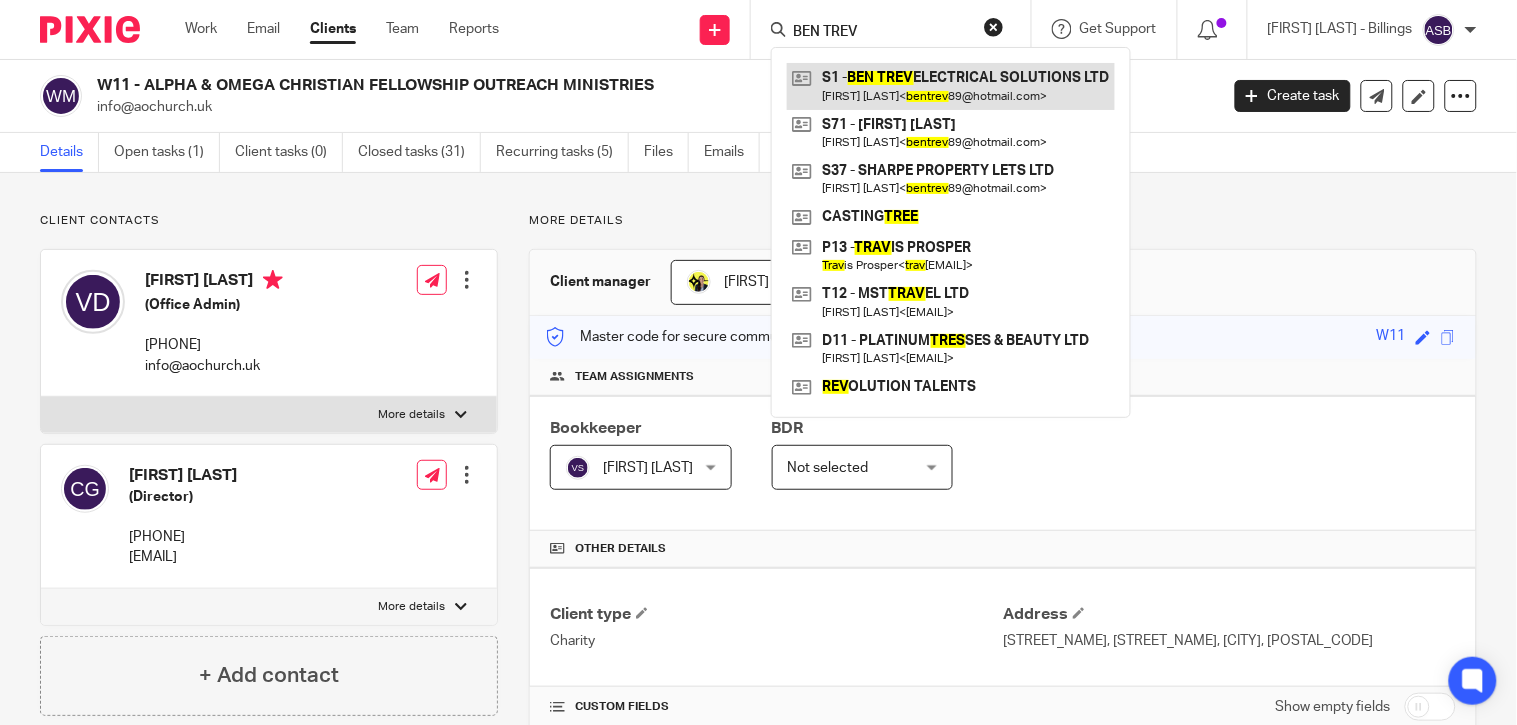 type on "BEN TREV" 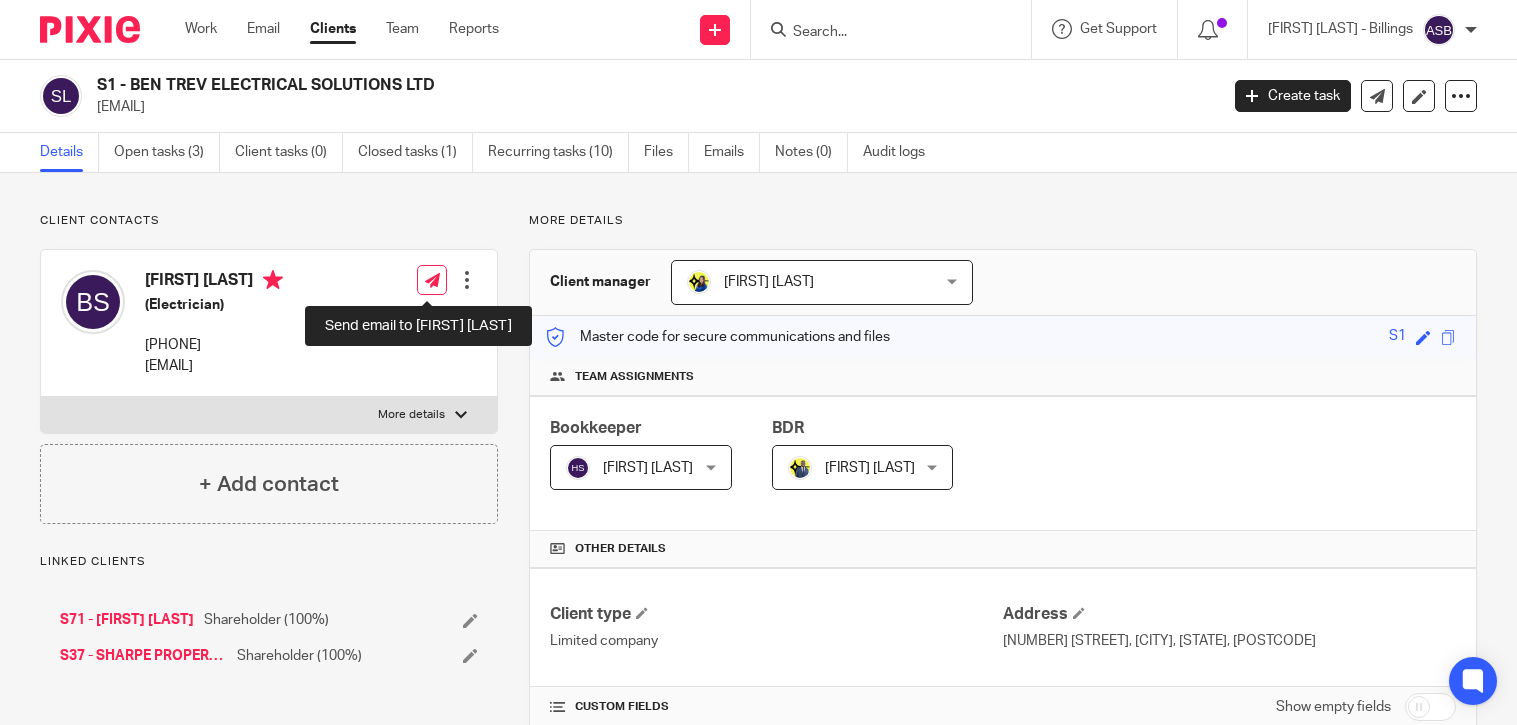 scroll, scrollTop: 0, scrollLeft: 0, axis: both 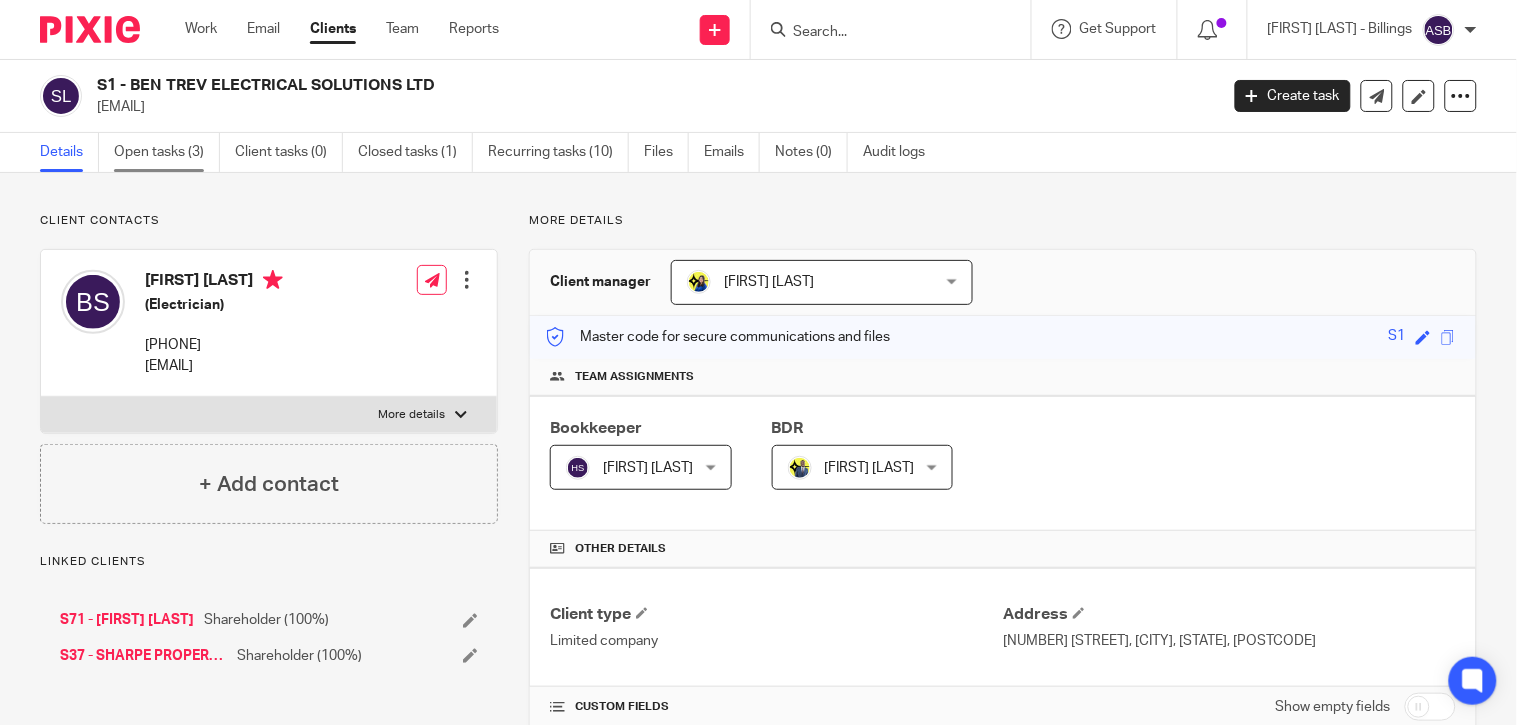 click on "Open tasks (3)" at bounding box center (167, 152) 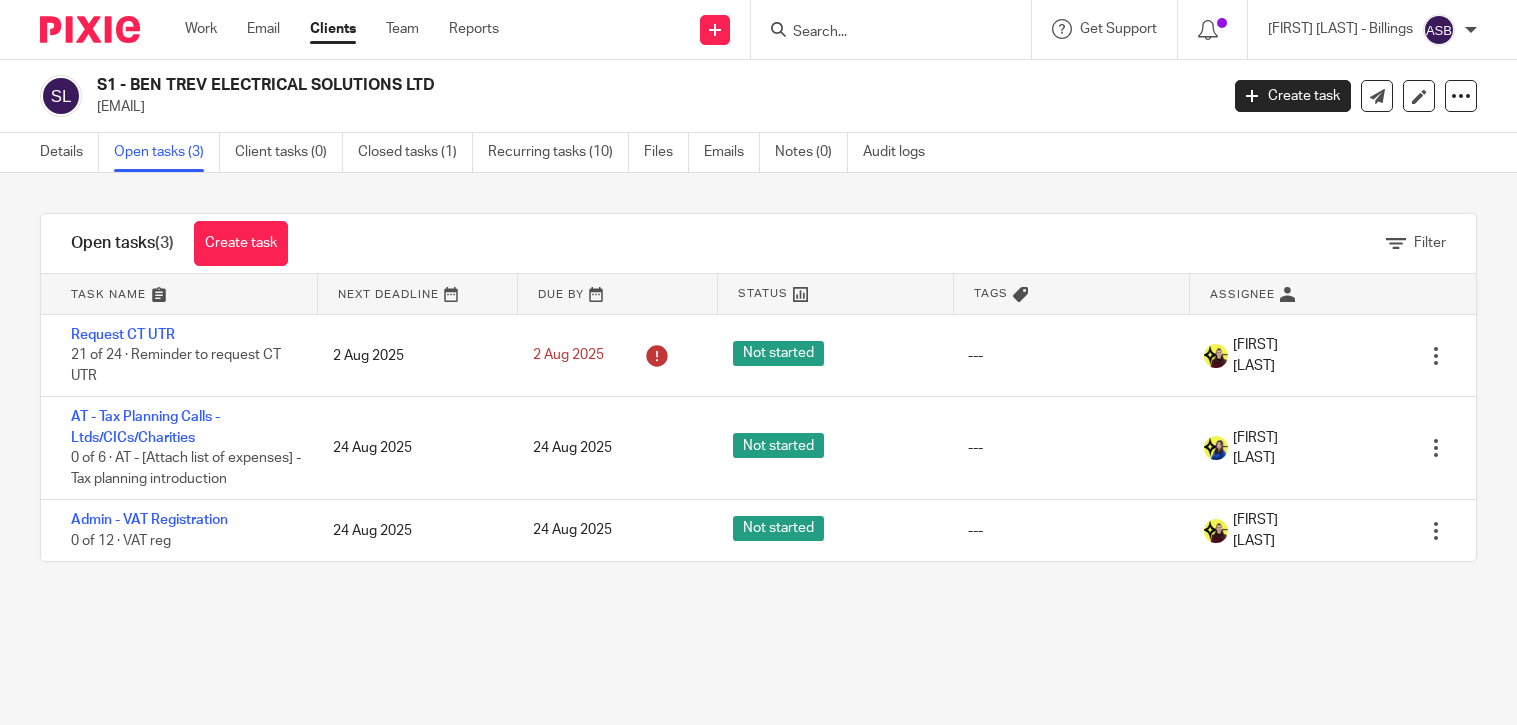 scroll, scrollTop: 0, scrollLeft: 0, axis: both 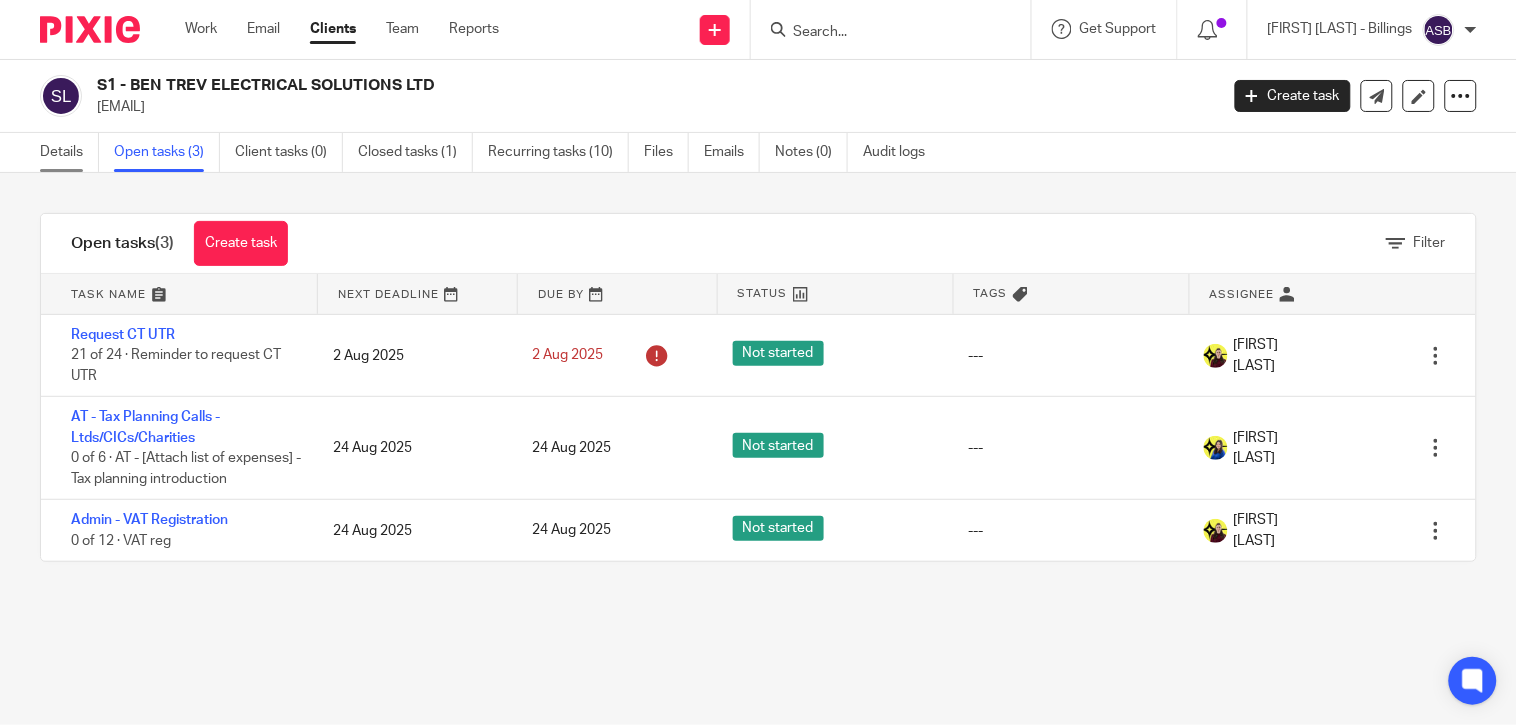 click on "Details" at bounding box center [69, 152] 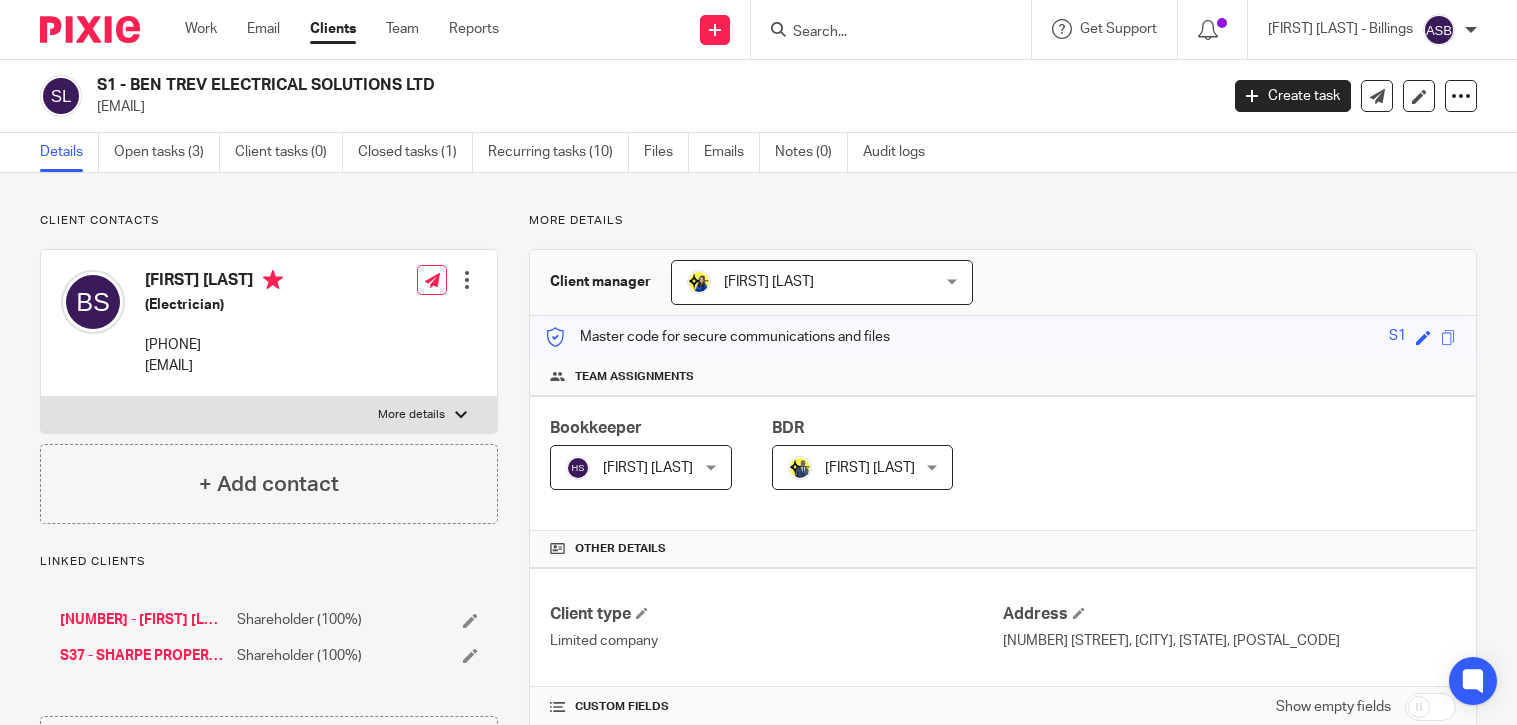 scroll, scrollTop: 0, scrollLeft: 0, axis: both 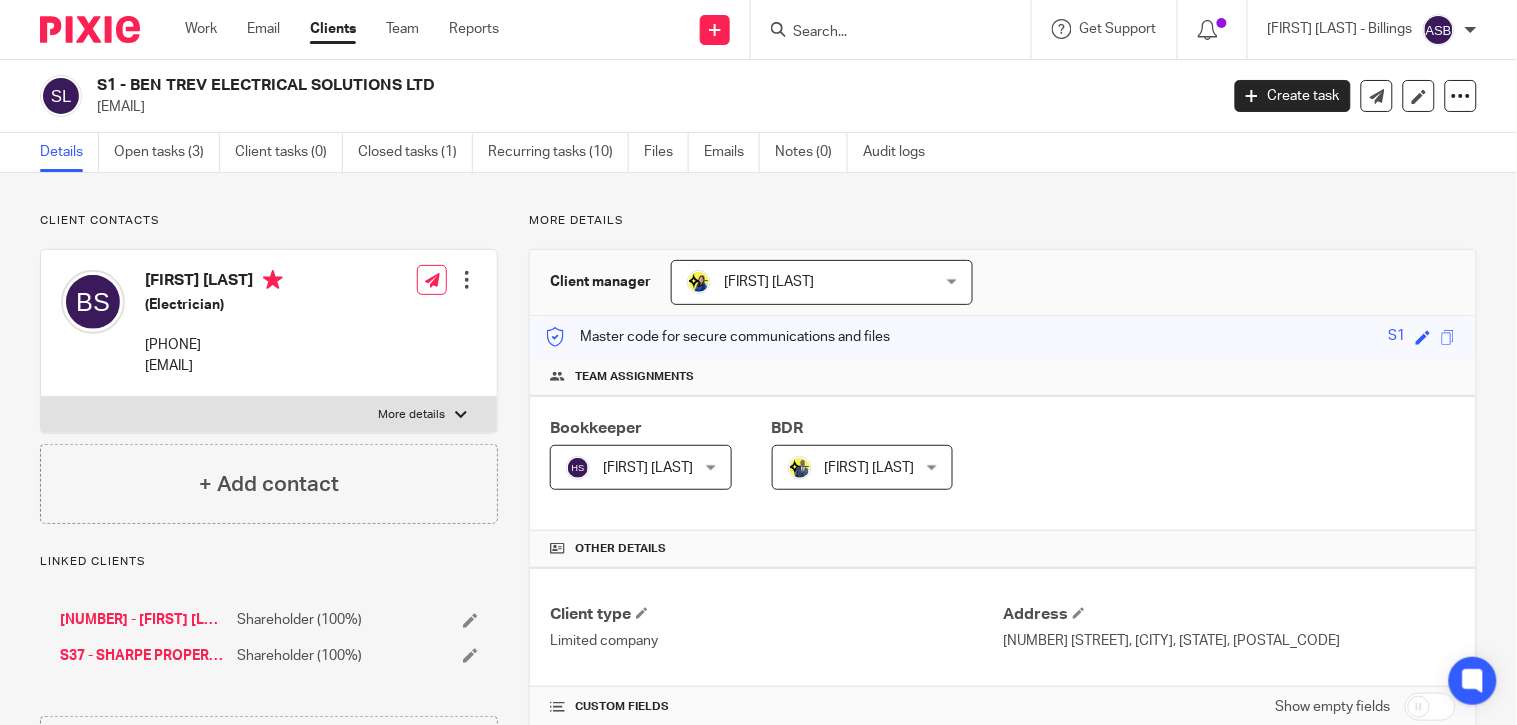 click at bounding box center [881, 33] 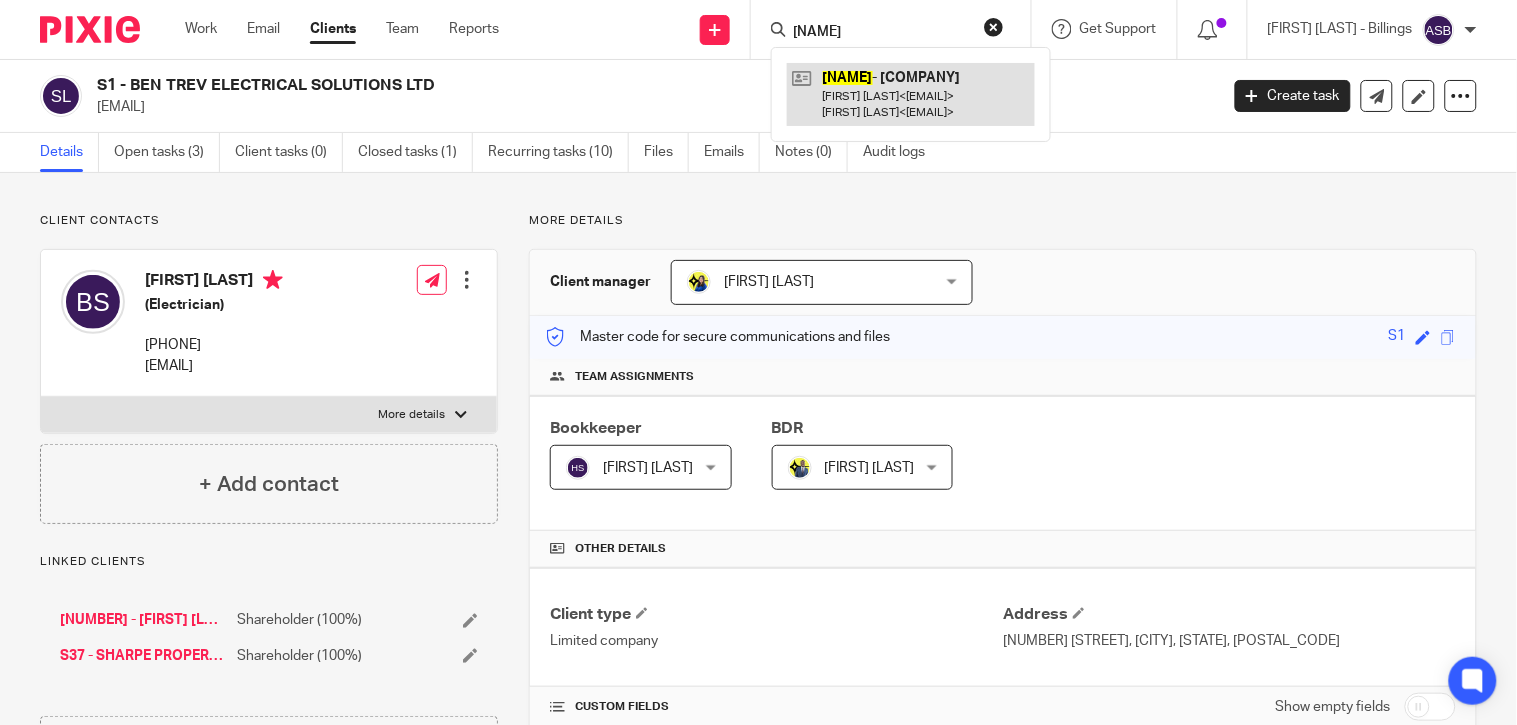 type on "[NAME]" 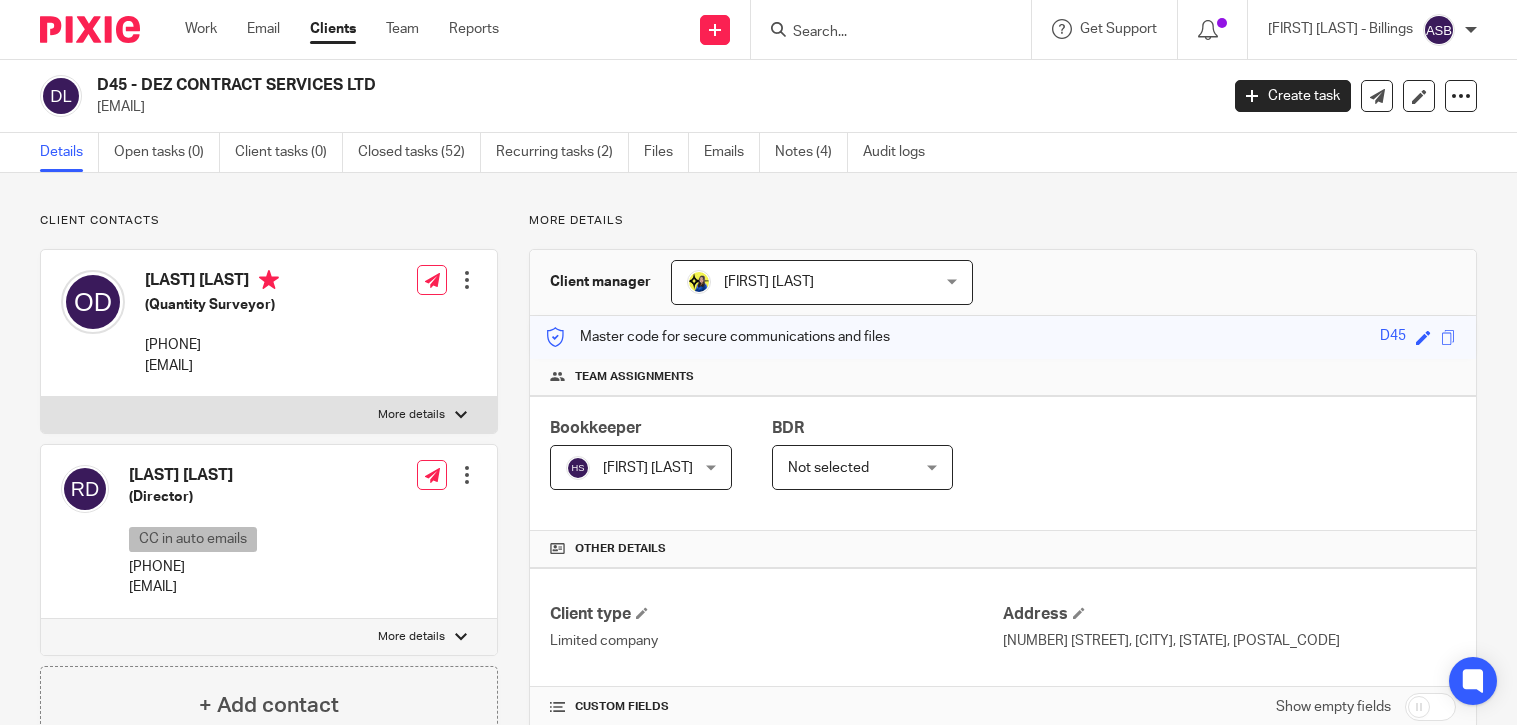 scroll, scrollTop: 0, scrollLeft: 0, axis: both 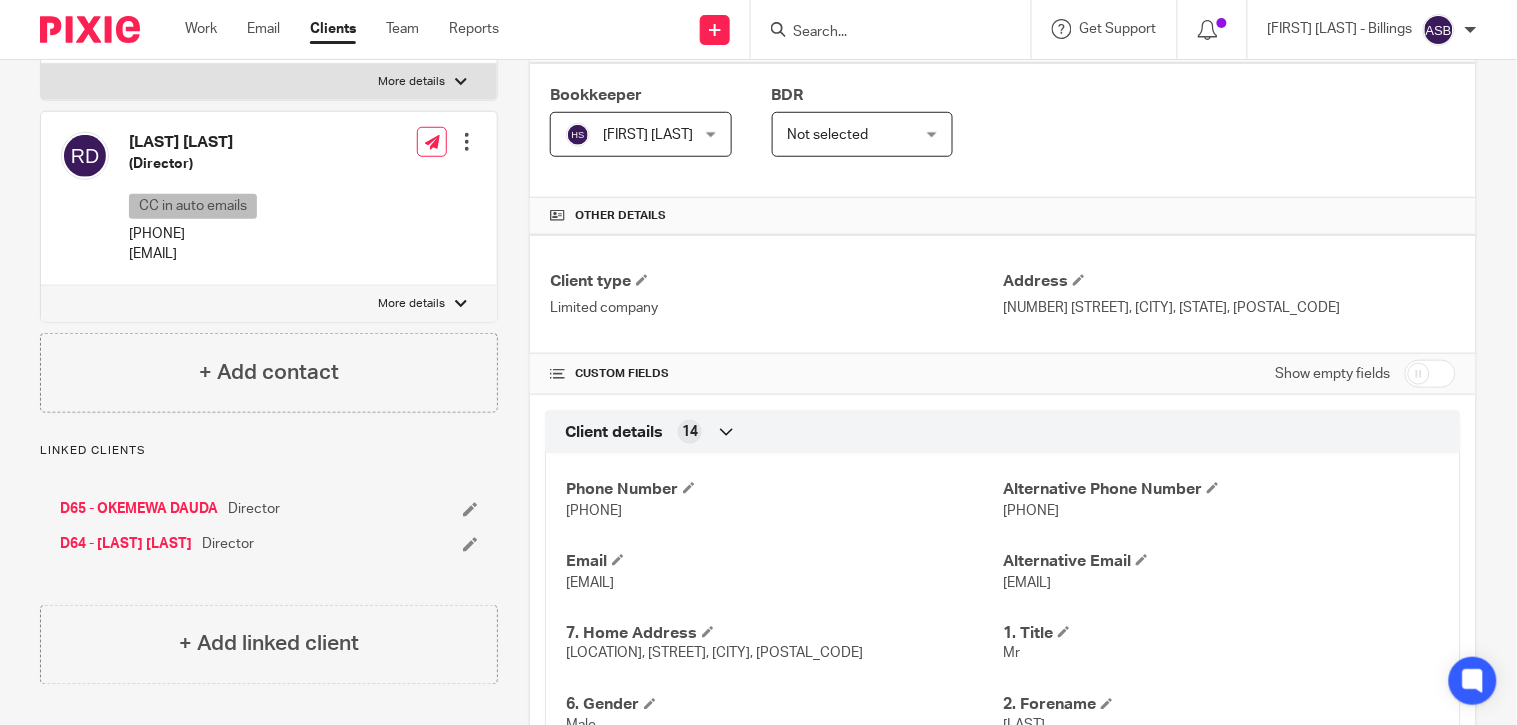 click on "D65 - OKEMEWA DAUDA" at bounding box center (139, 509) 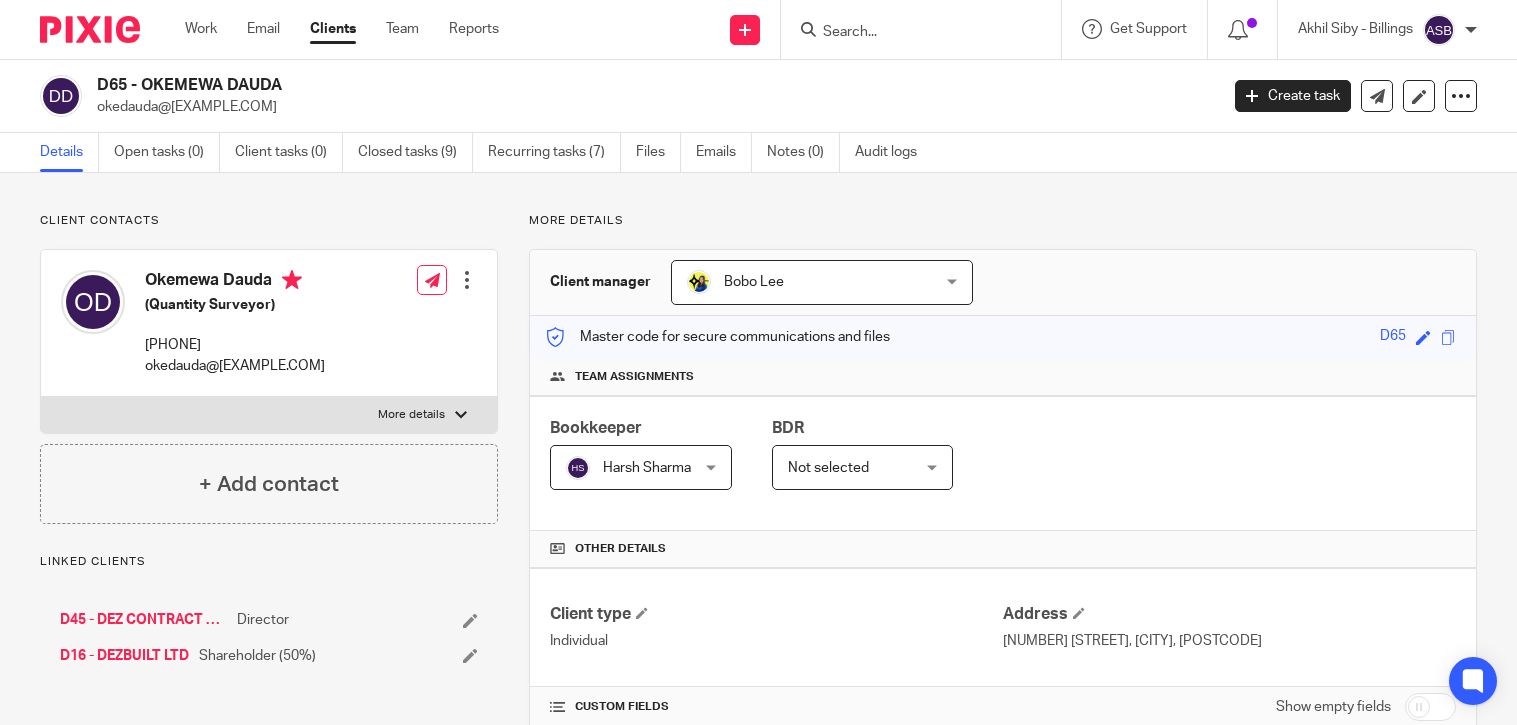 scroll, scrollTop: 0, scrollLeft: 0, axis: both 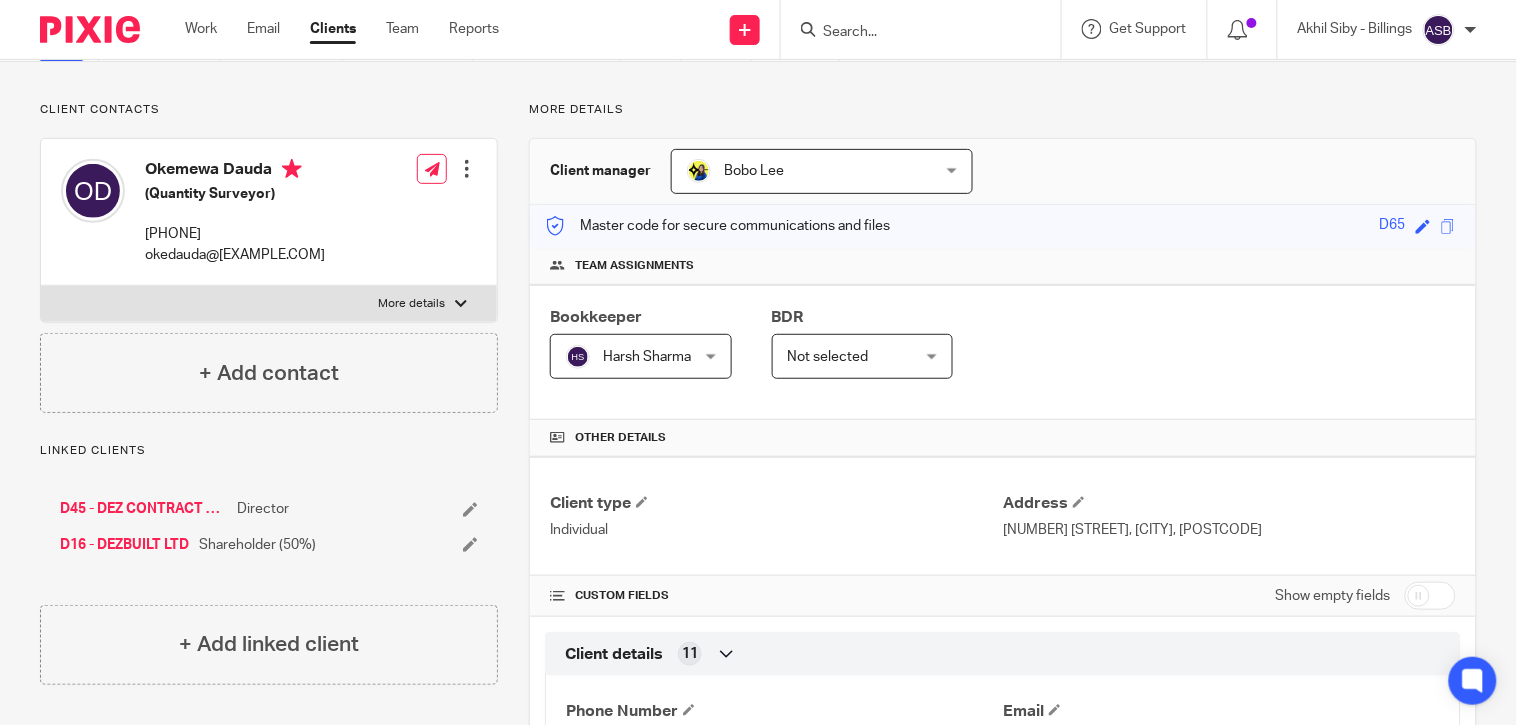 click at bounding box center (927, 29) 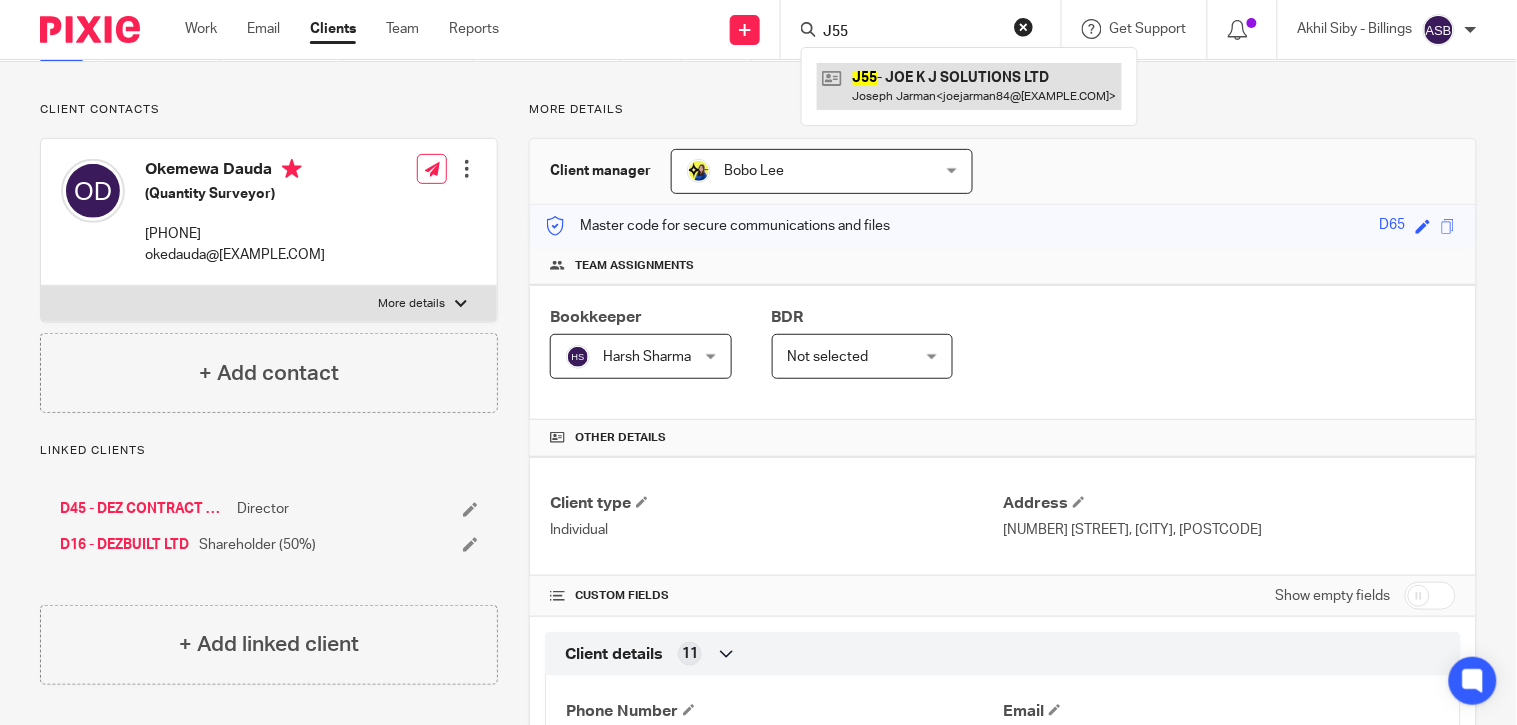 type on "J55" 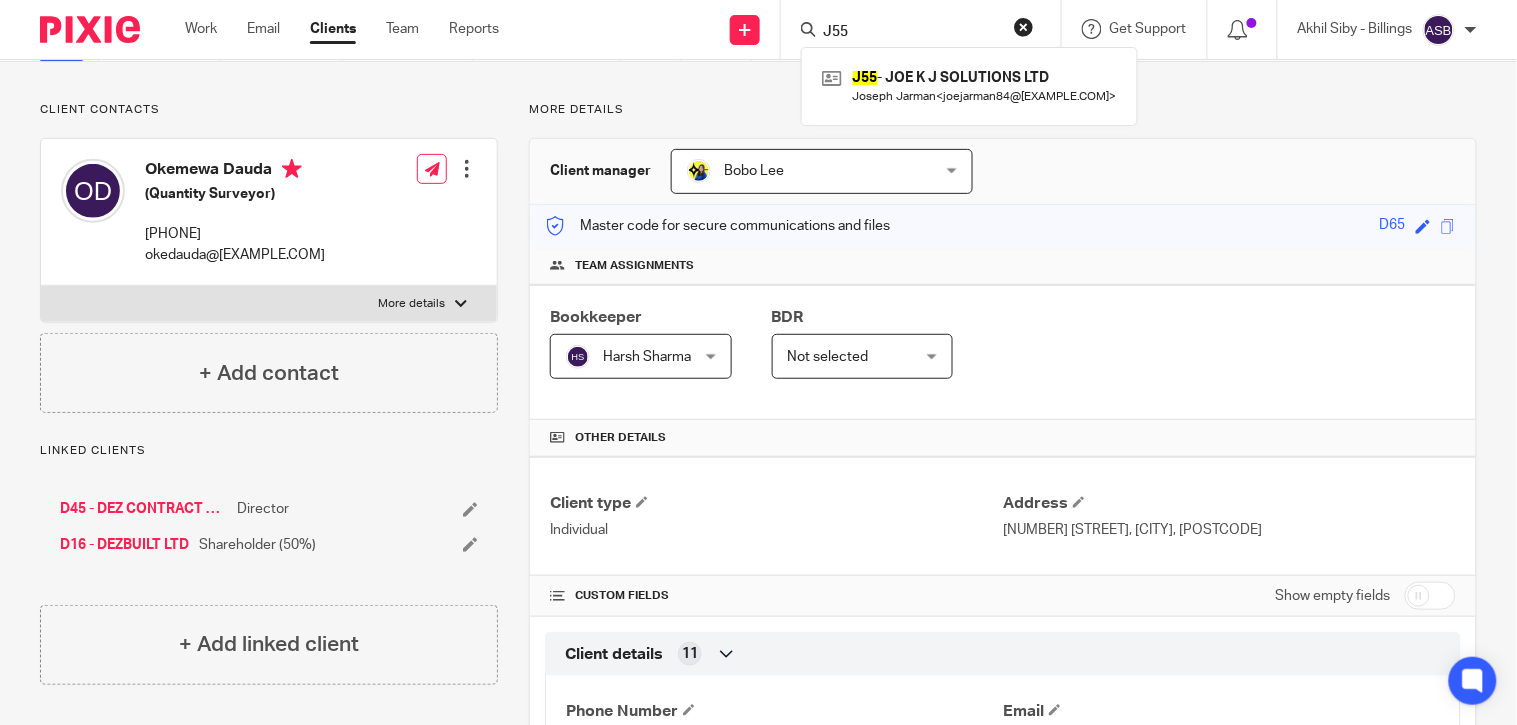 scroll, scrollTop: 0, scrollLeft: 0, axis: both 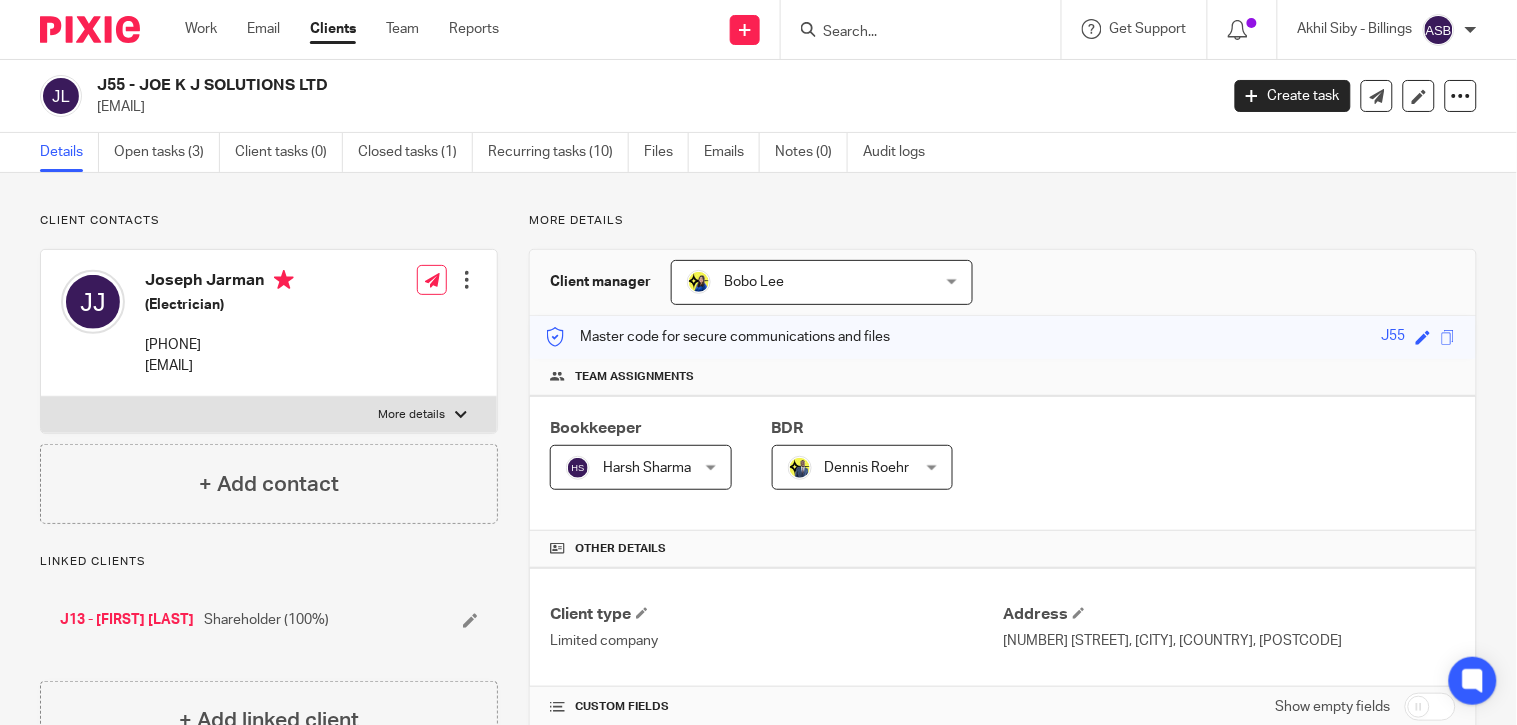 click at bounding box center [911, 33] 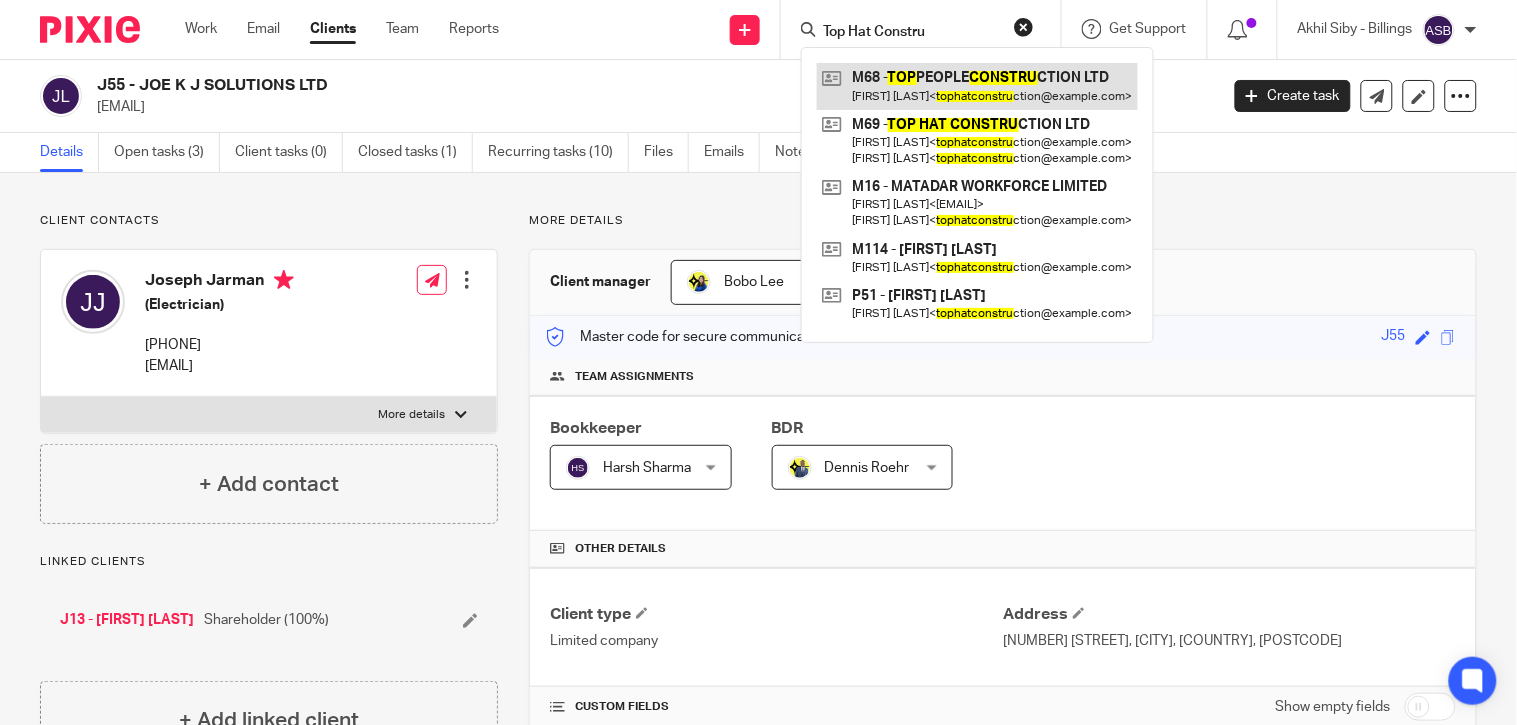 type on "Top Hat Constru" 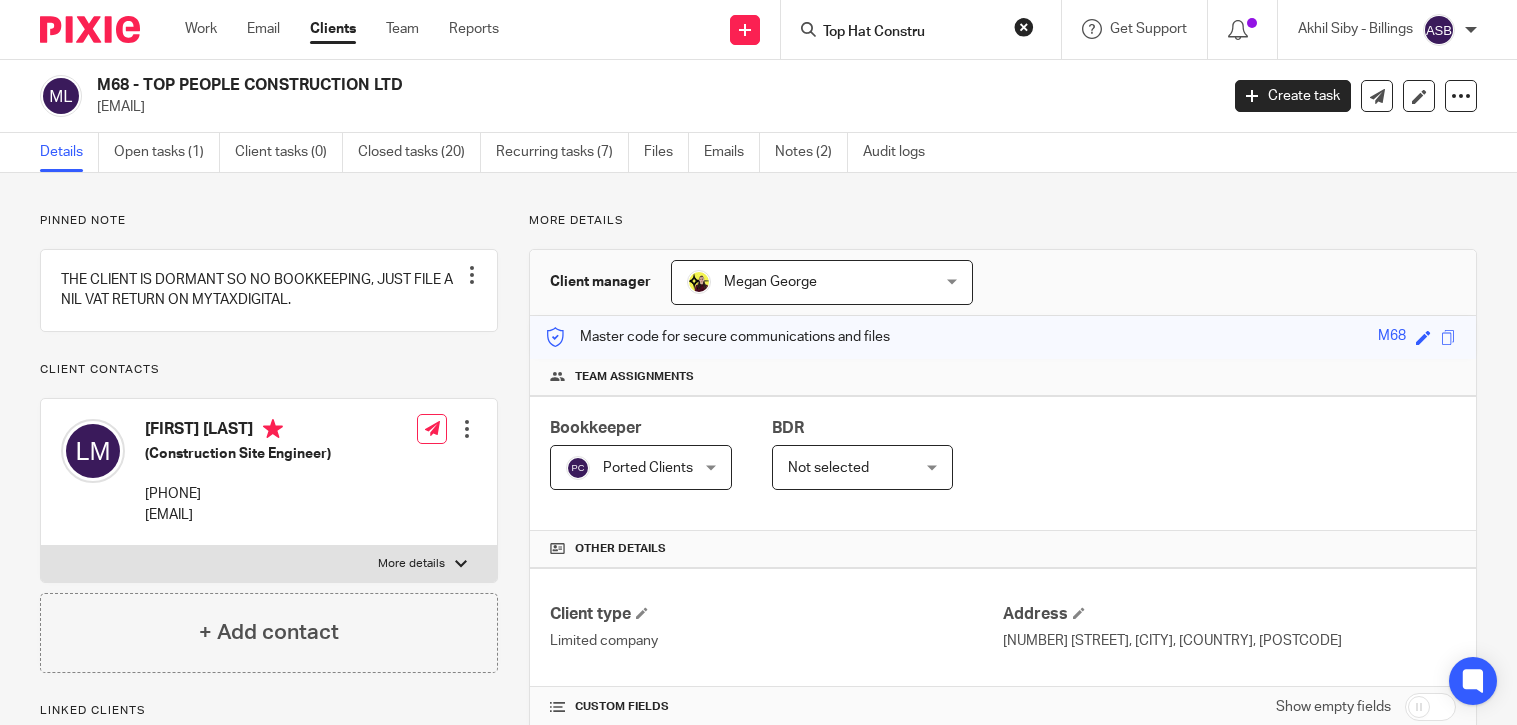 click on "Top Hat Constru" at bounding box center (911, 33) 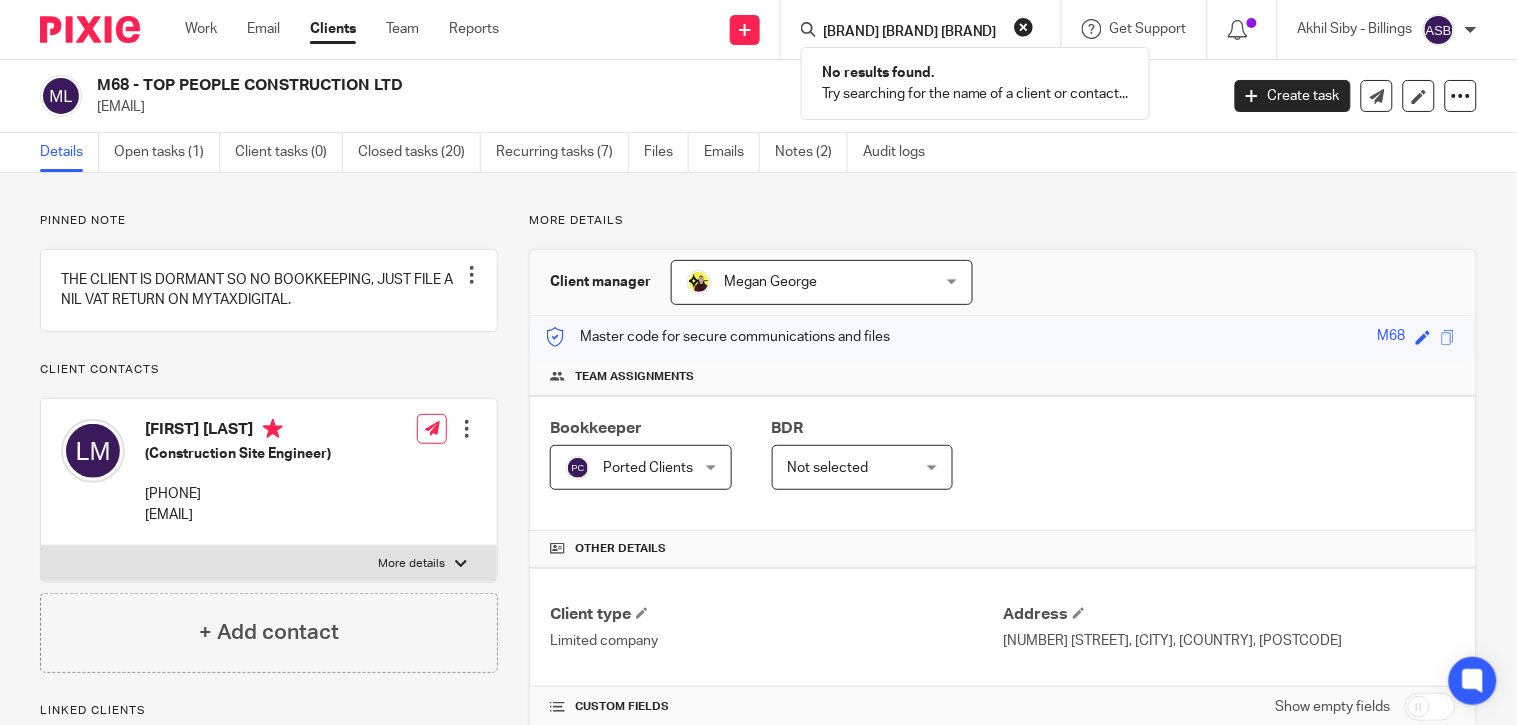 type on "[BRAND] [BRAND] [BRAND]" 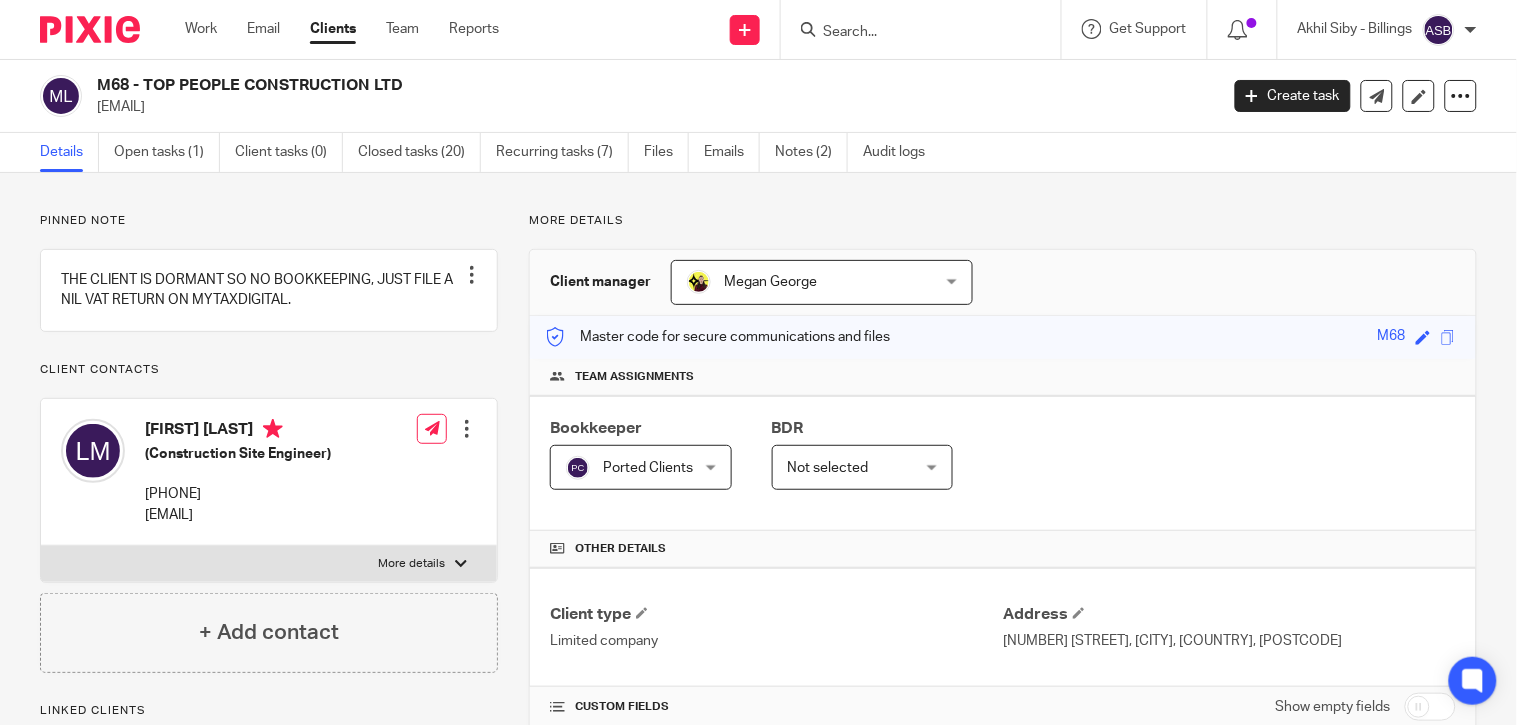 click at bounding box center [911, 33] 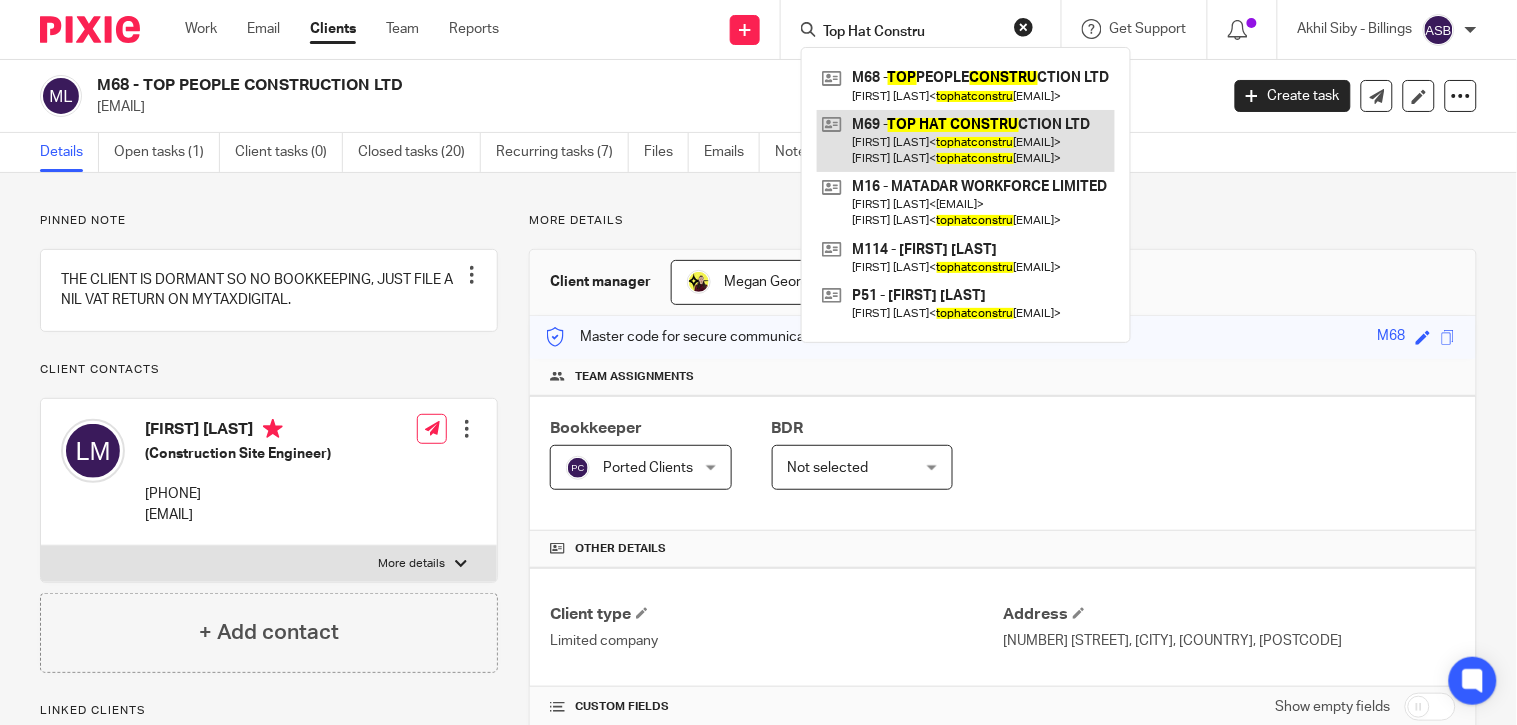 type on "Top Hat Constru" 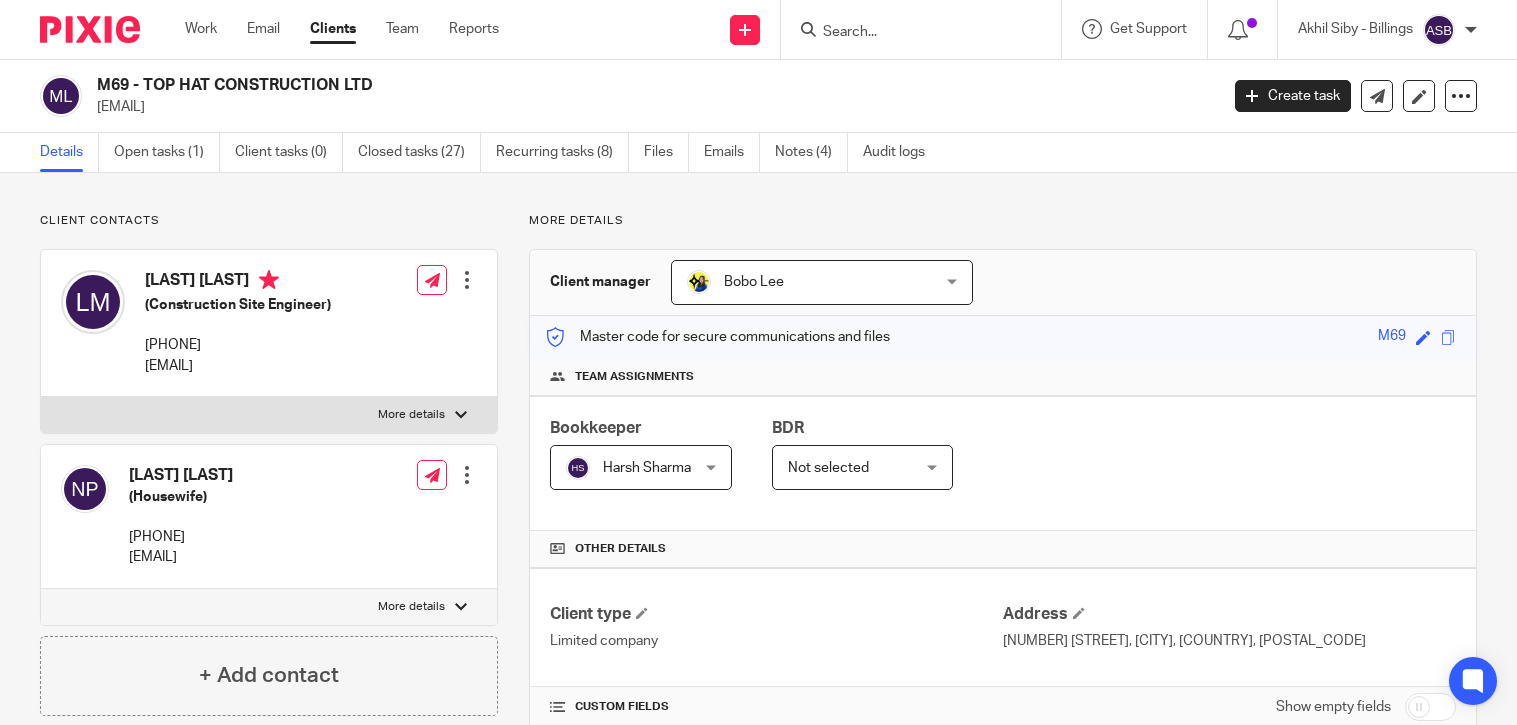 scroll, scrollTop: 0, scrollLeft: 0, axis: both 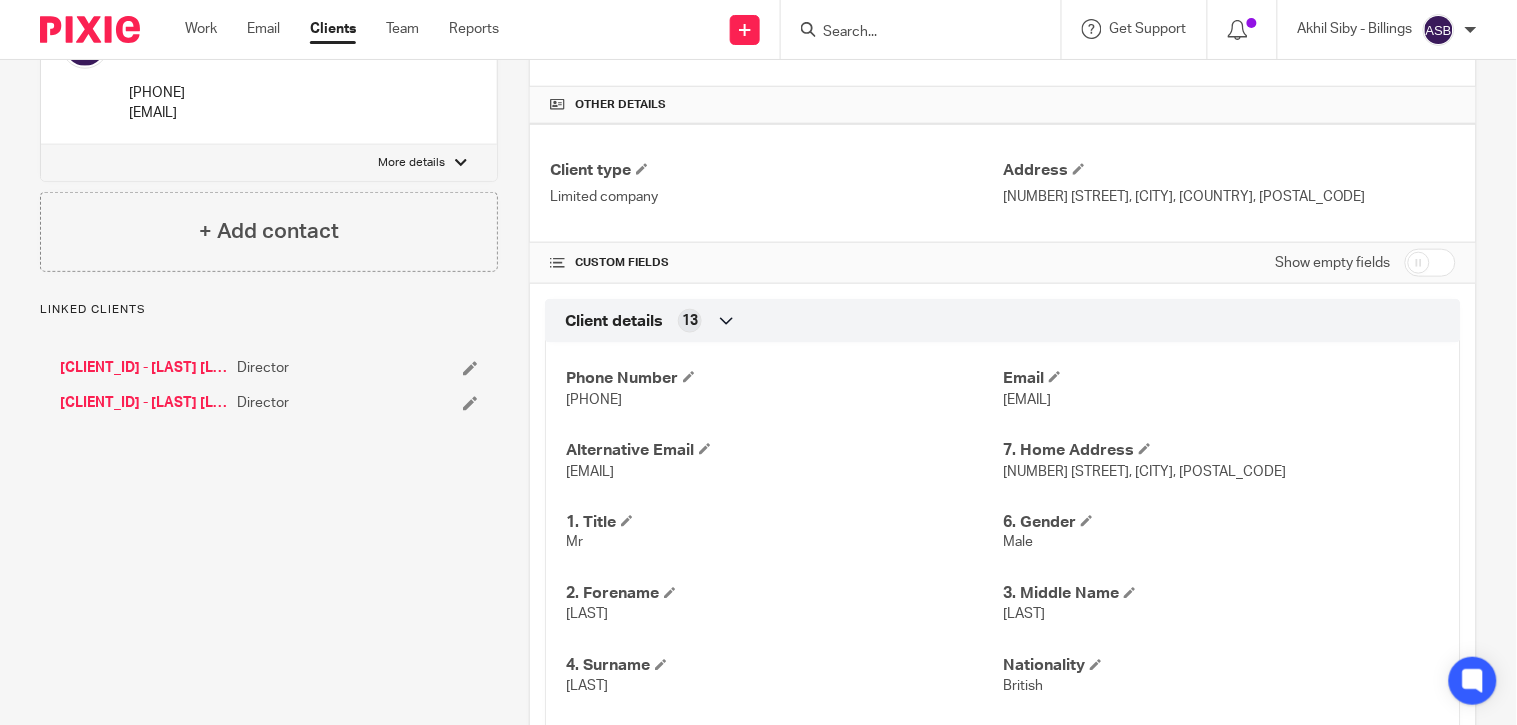 click on "P51 - NAFISA PATEL" at bounding box center [143, 368] 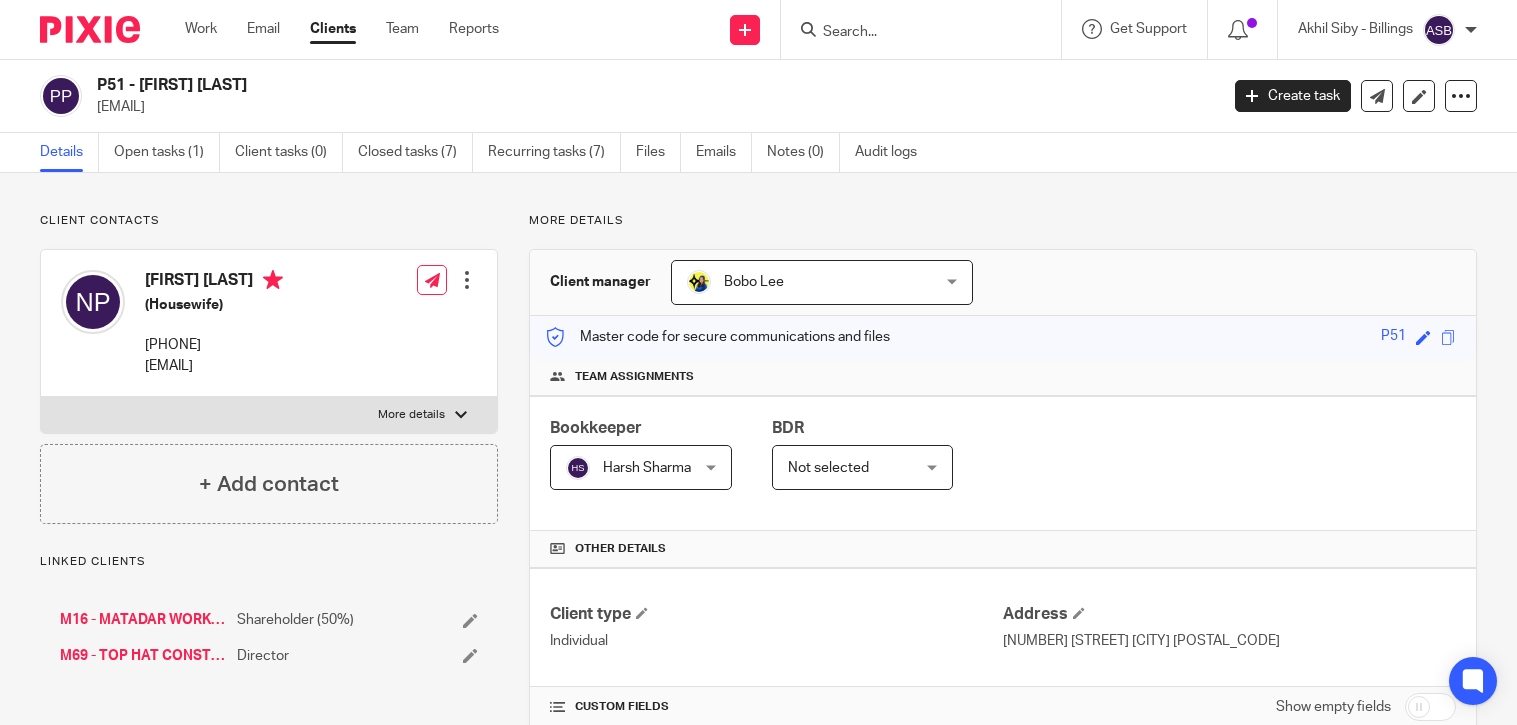 scroll, scrollTop: 0, scrollLeft: 0, axis: both 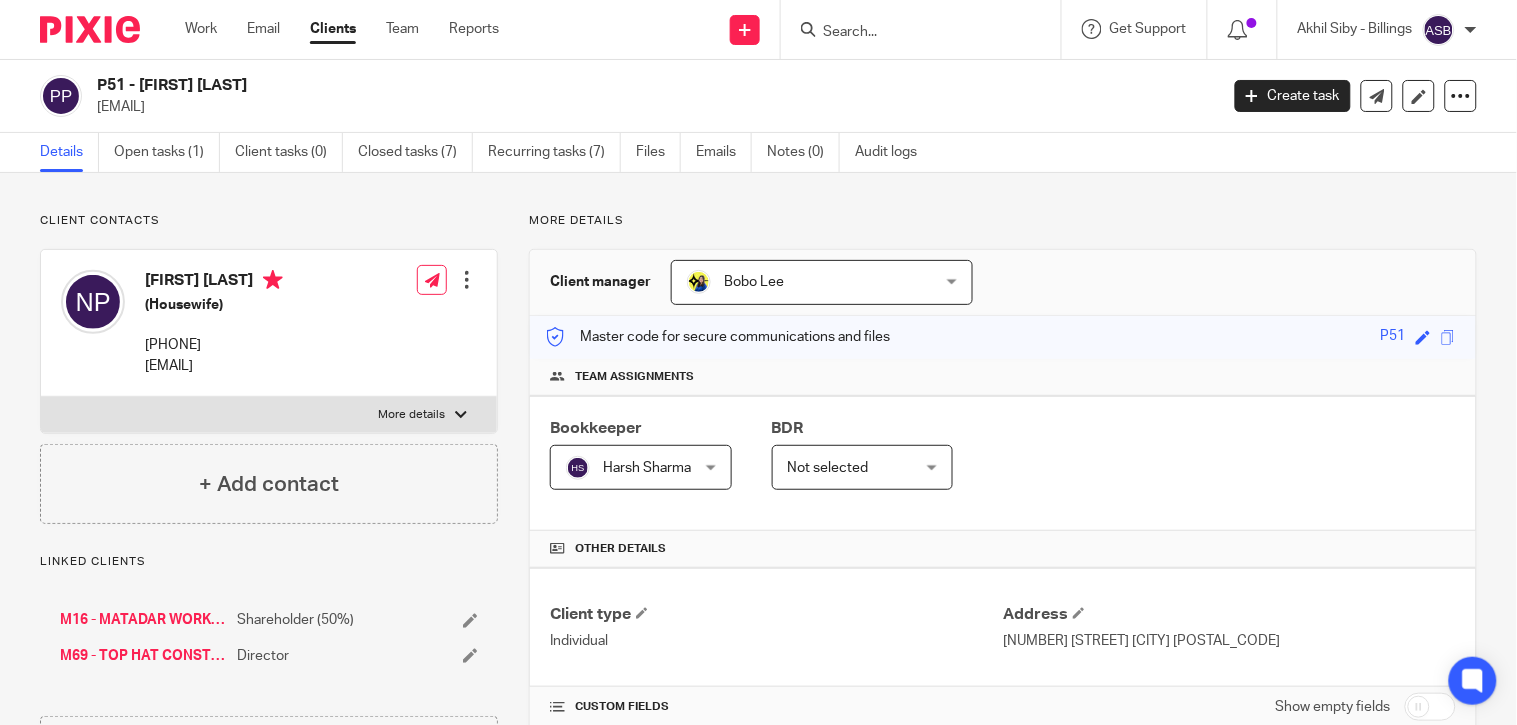click at bounding box center (911, 33) 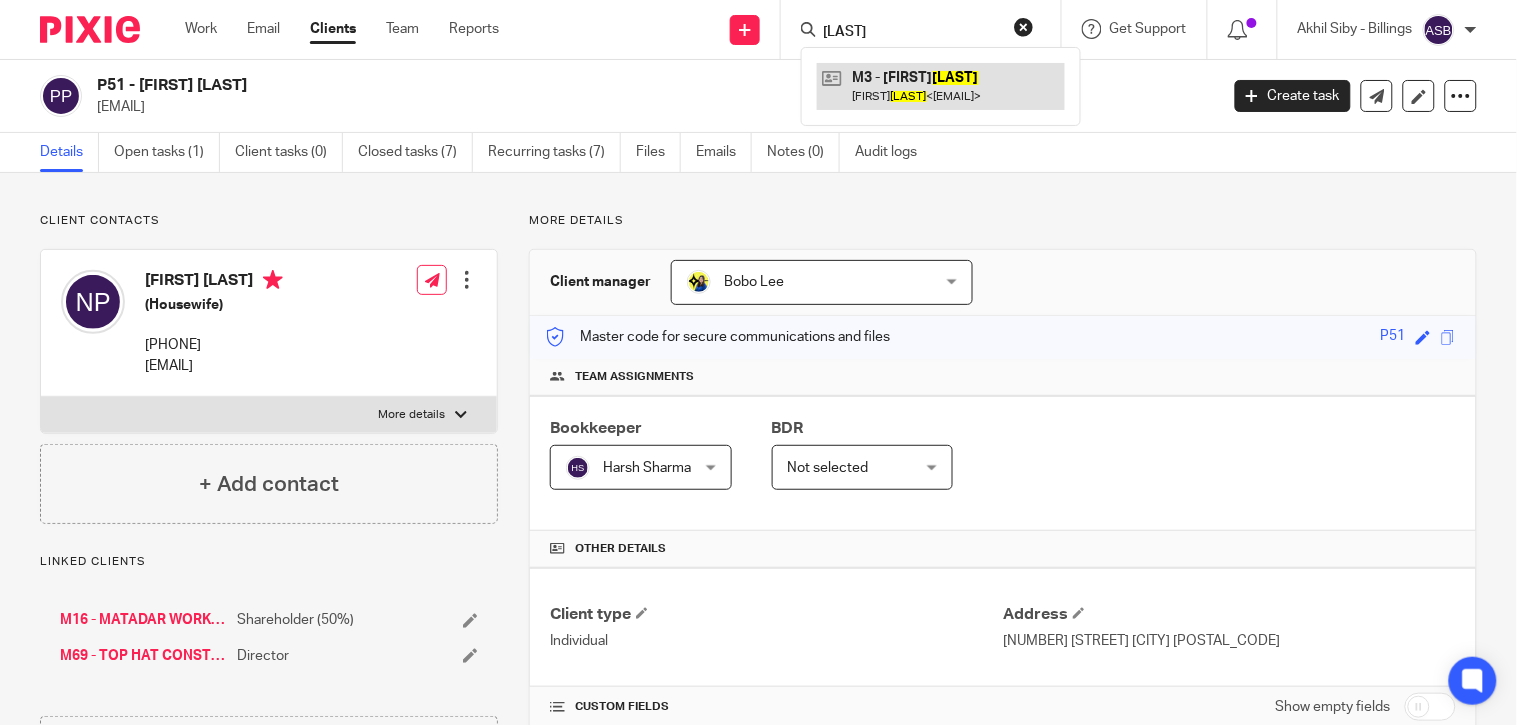 type on "L MALRAIT" 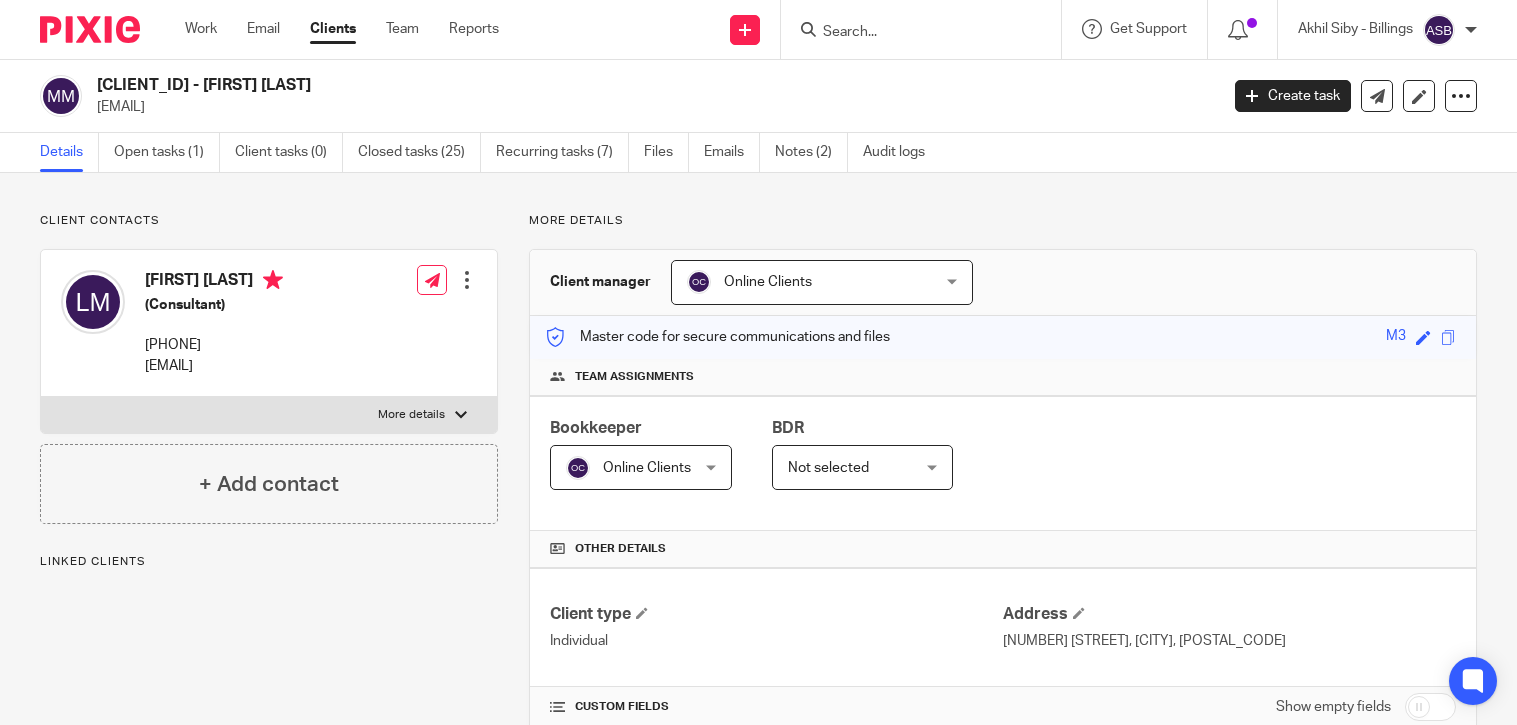 scroll, scrollTop: 0, scrollLeft: 0, axis: both 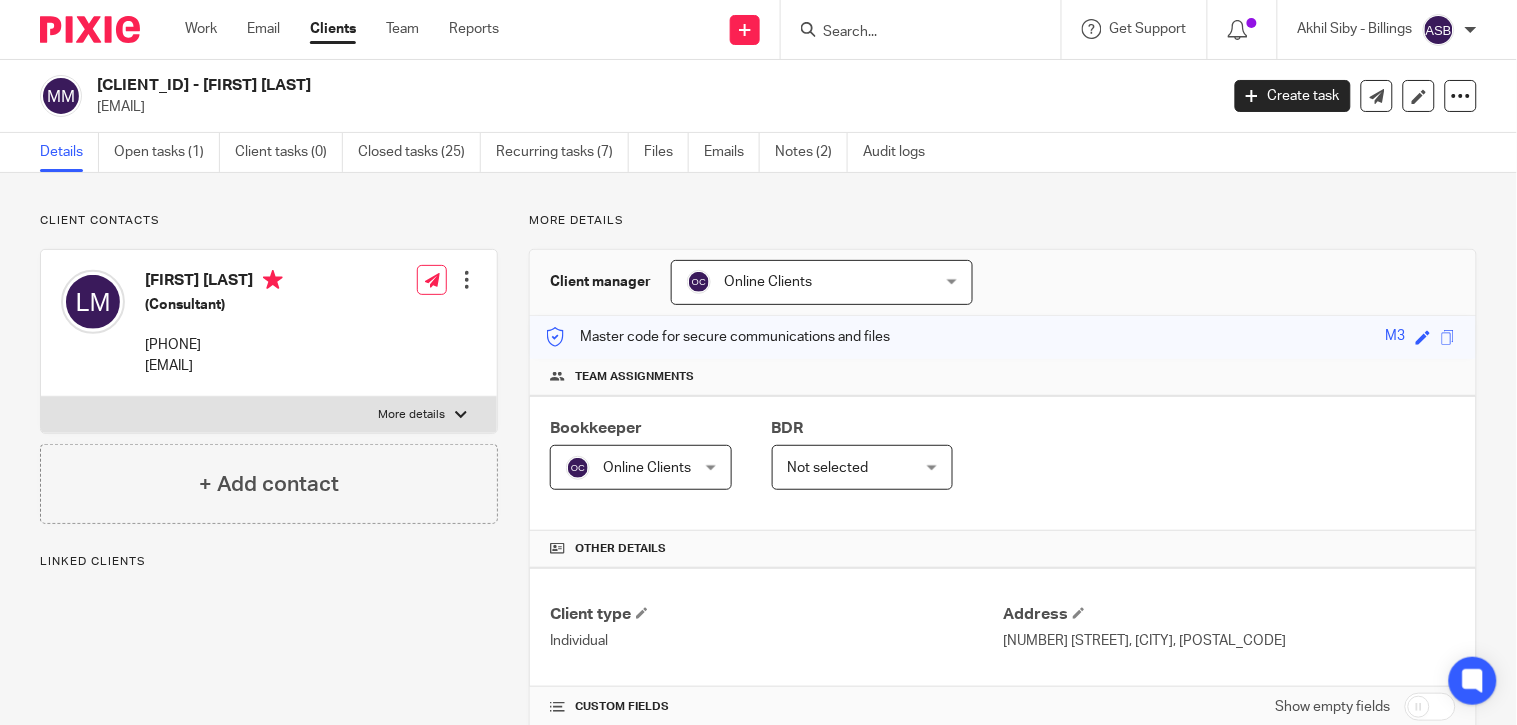 drag, startPoint x: 135, startPoint y: 81, endPoint x: 280, endPoint y: 84, distance: 145.03104 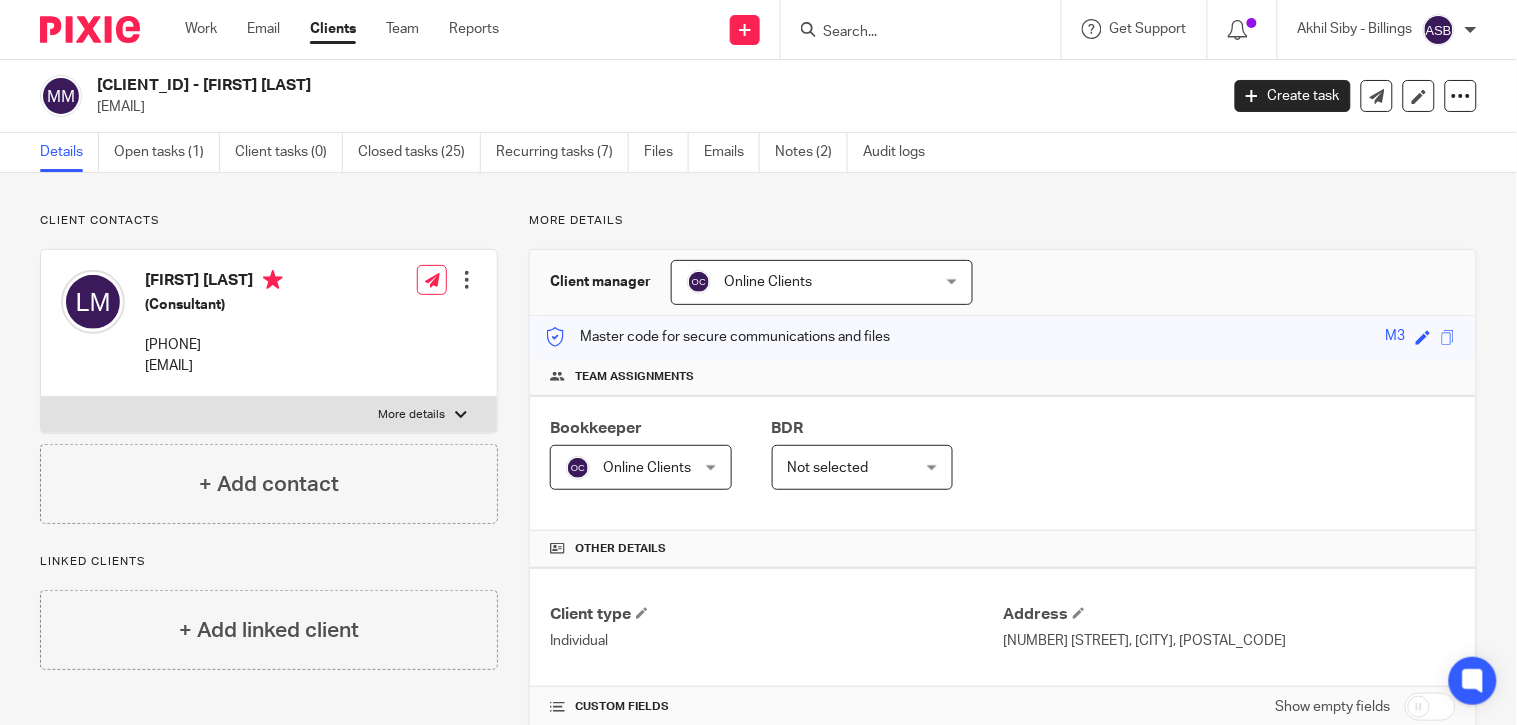 click at bounding box center [911, 33] 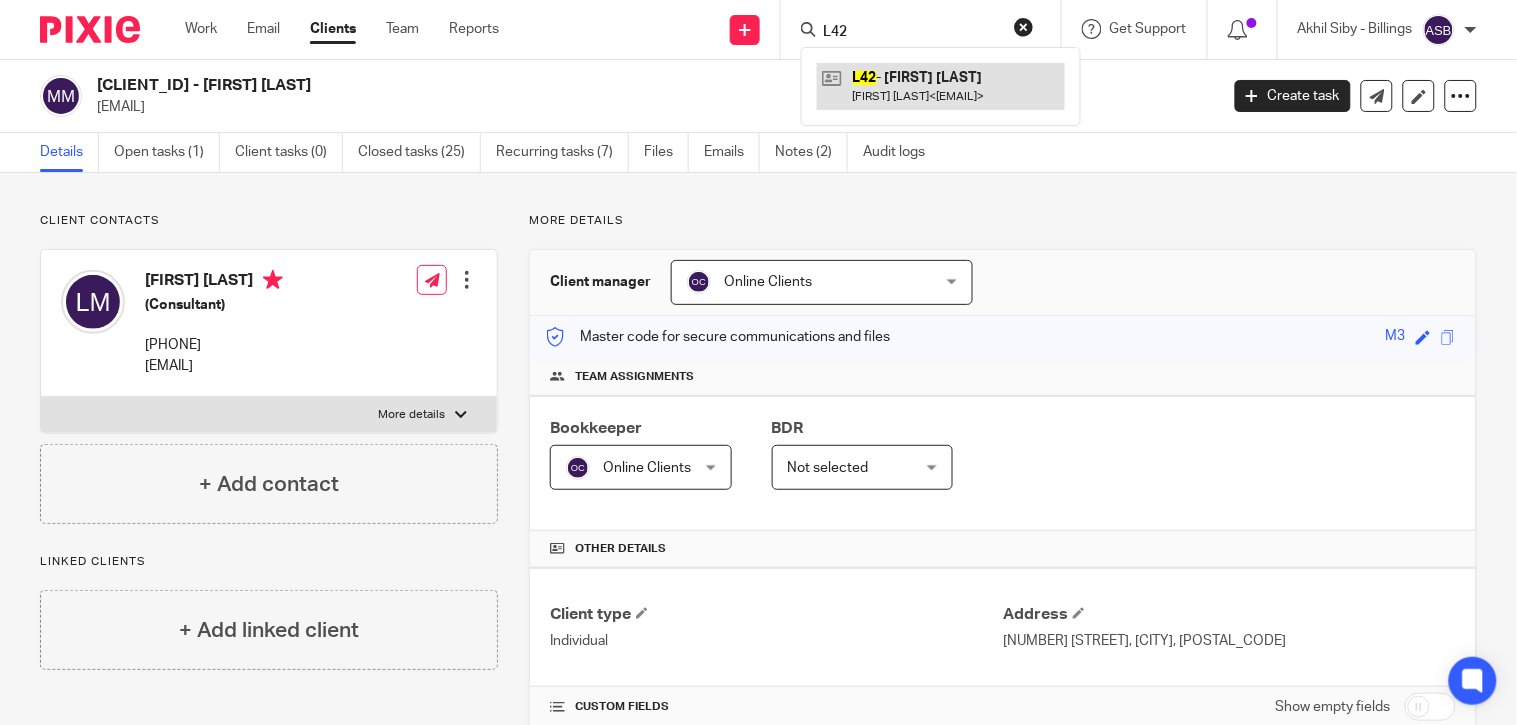 type on "L42" 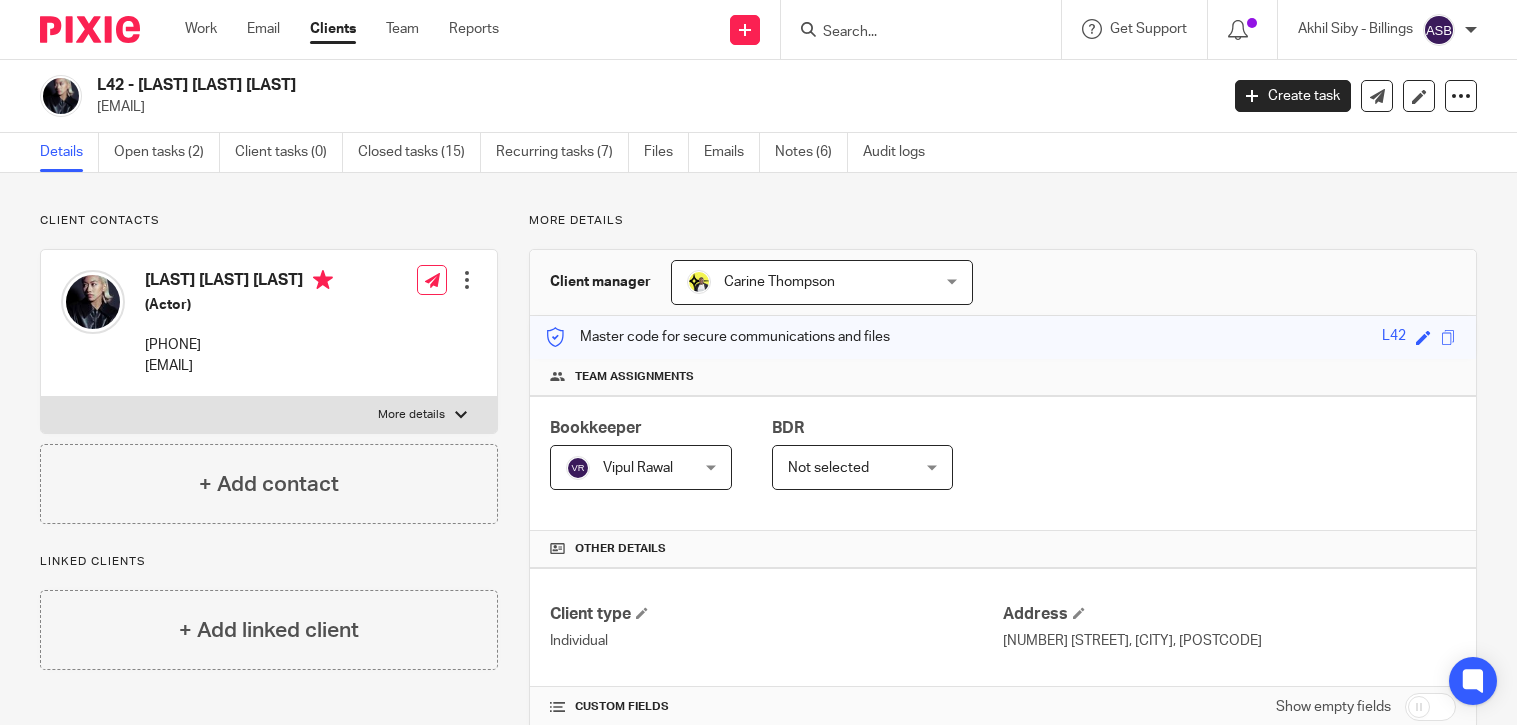 scroll, scrollTop: 0, scrollLeft: 0, axis: both 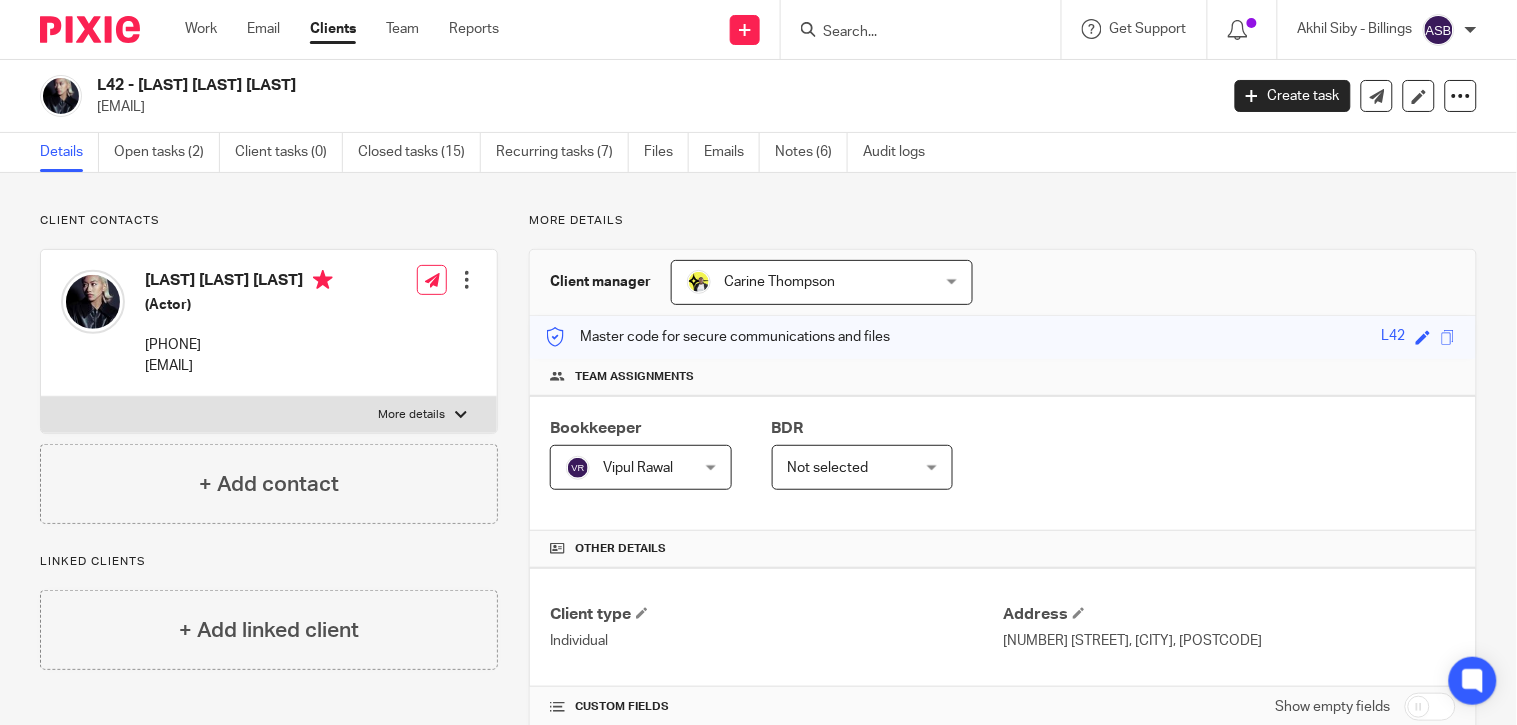click at bounding box center (911, 33) 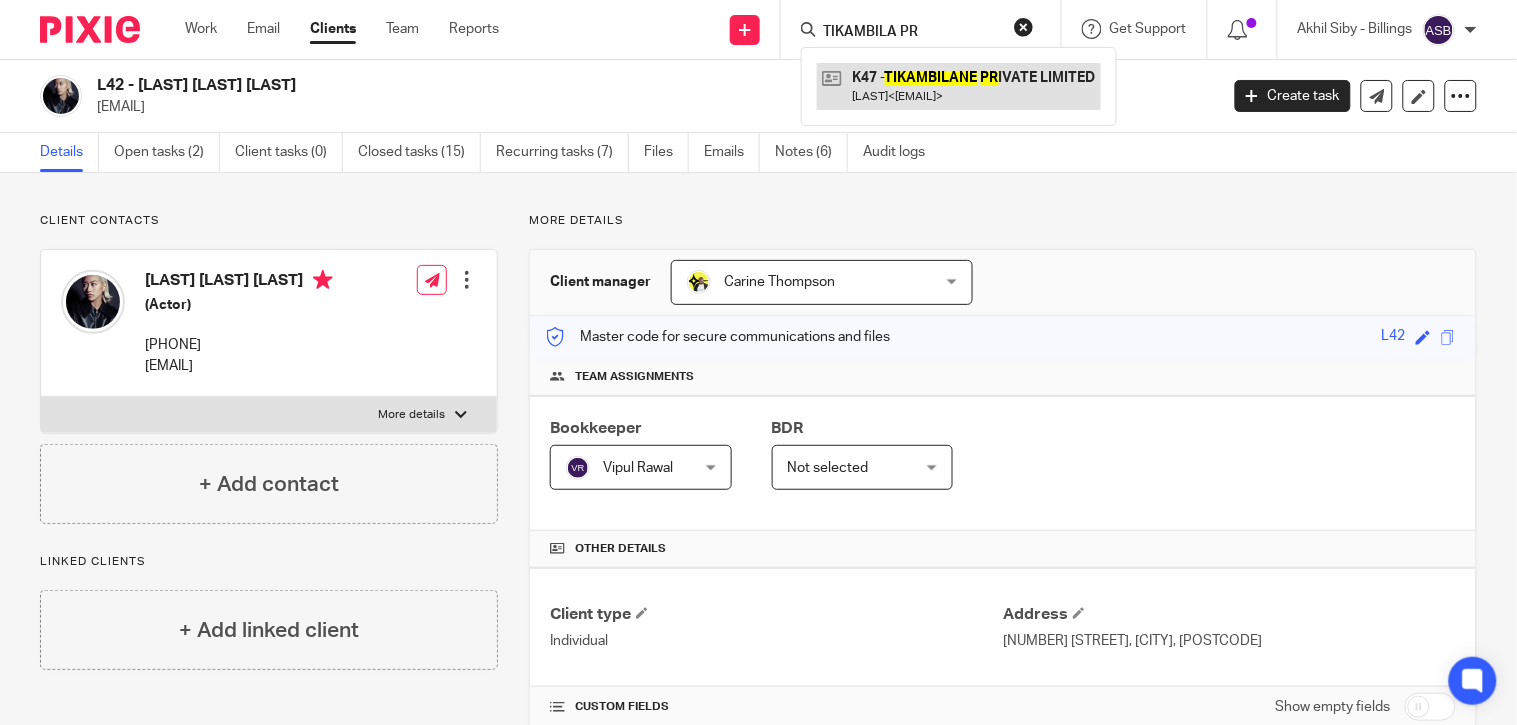 type on "TIKAMBILA PR" 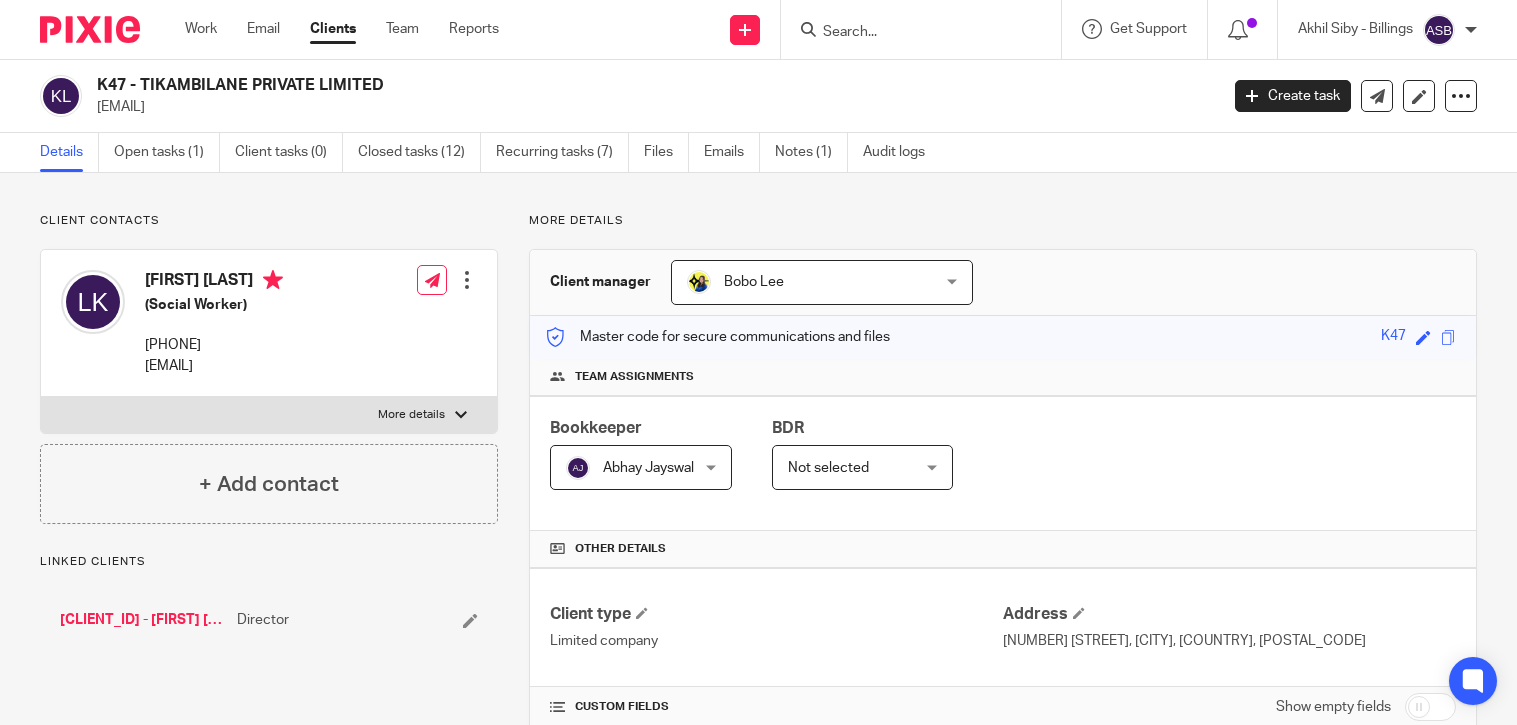 scroll, scrollTop: 0, scrollLeft: 0, axis: both 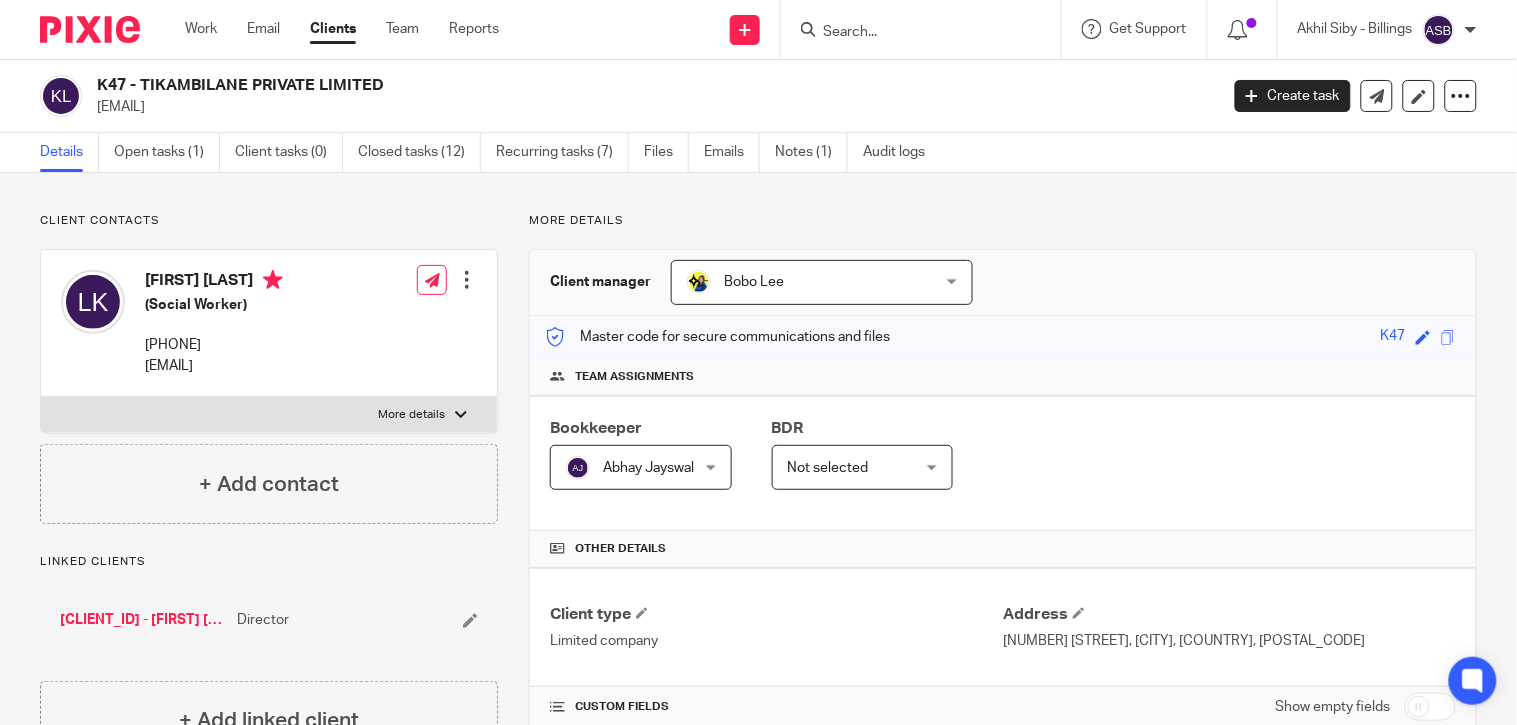 click on "K103 - LEONTINA KANYOWA" at bounding box center [143, 620] 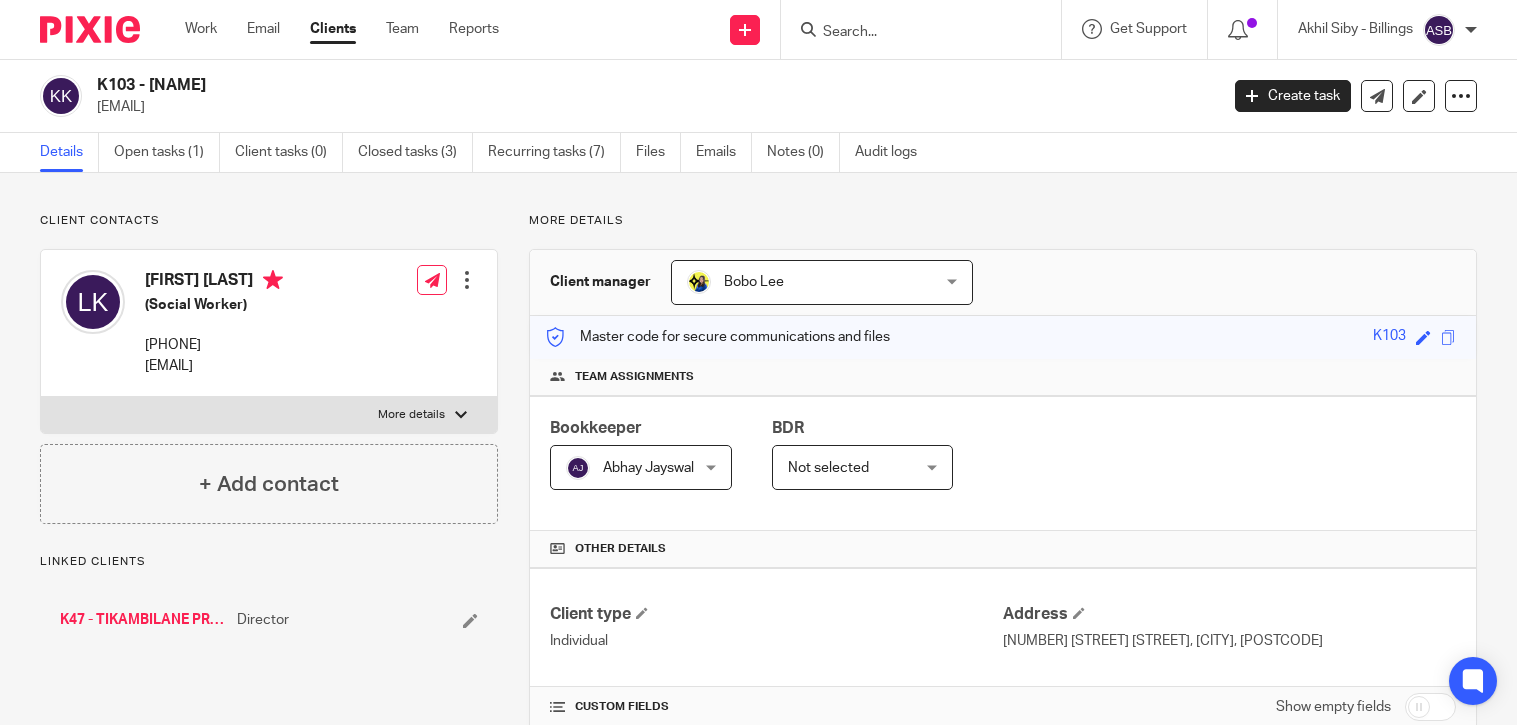 scroll, scrollTop: 0, scrollLeft: 0, axis: both 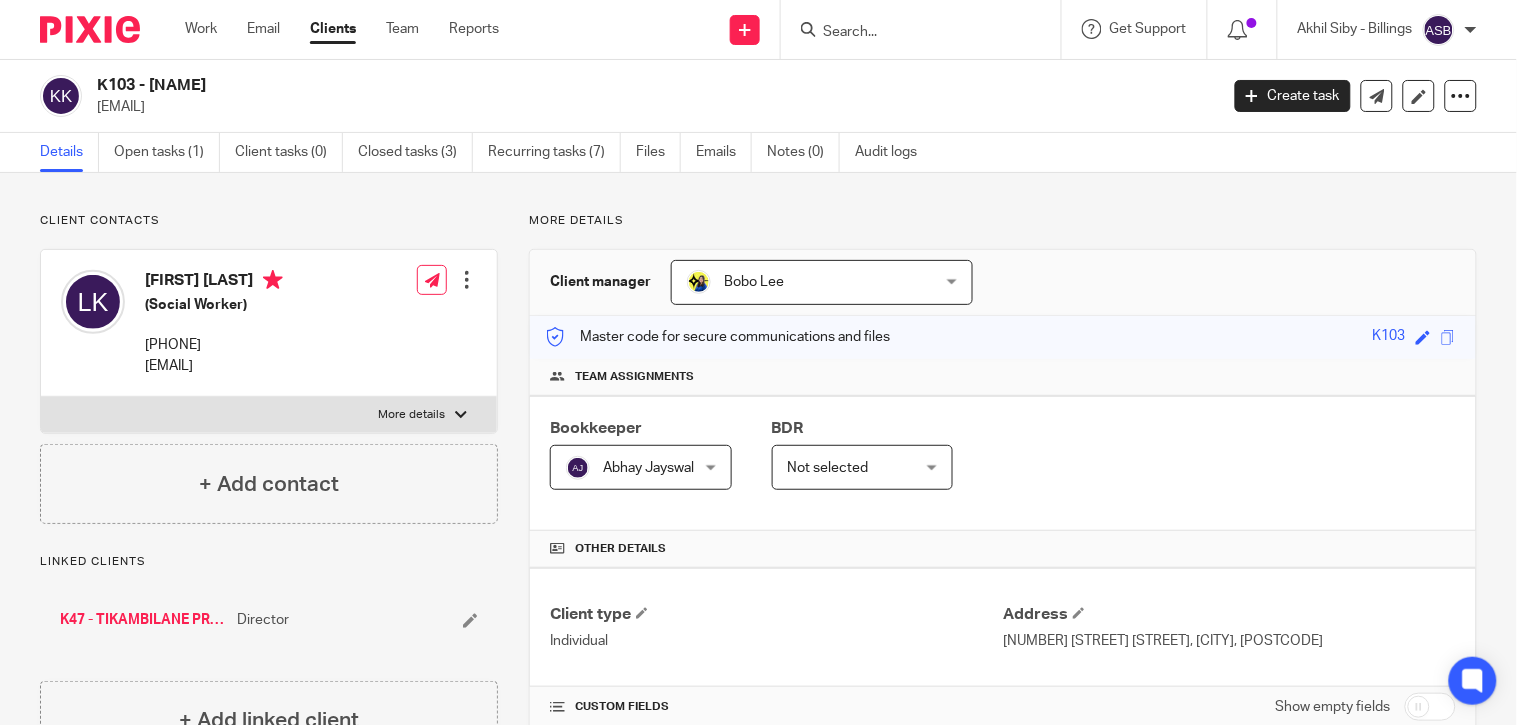 click at bounding box center (911, 33) 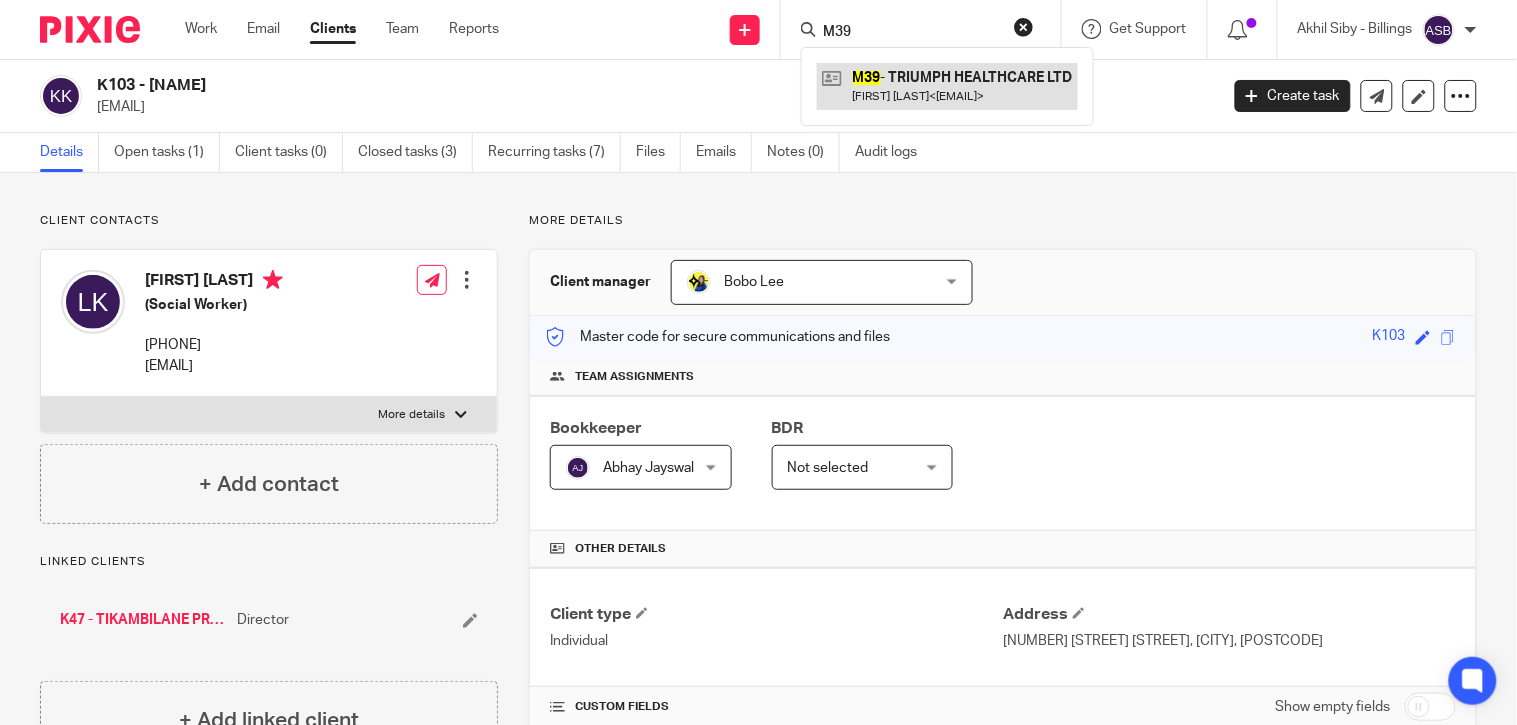type on "M39" 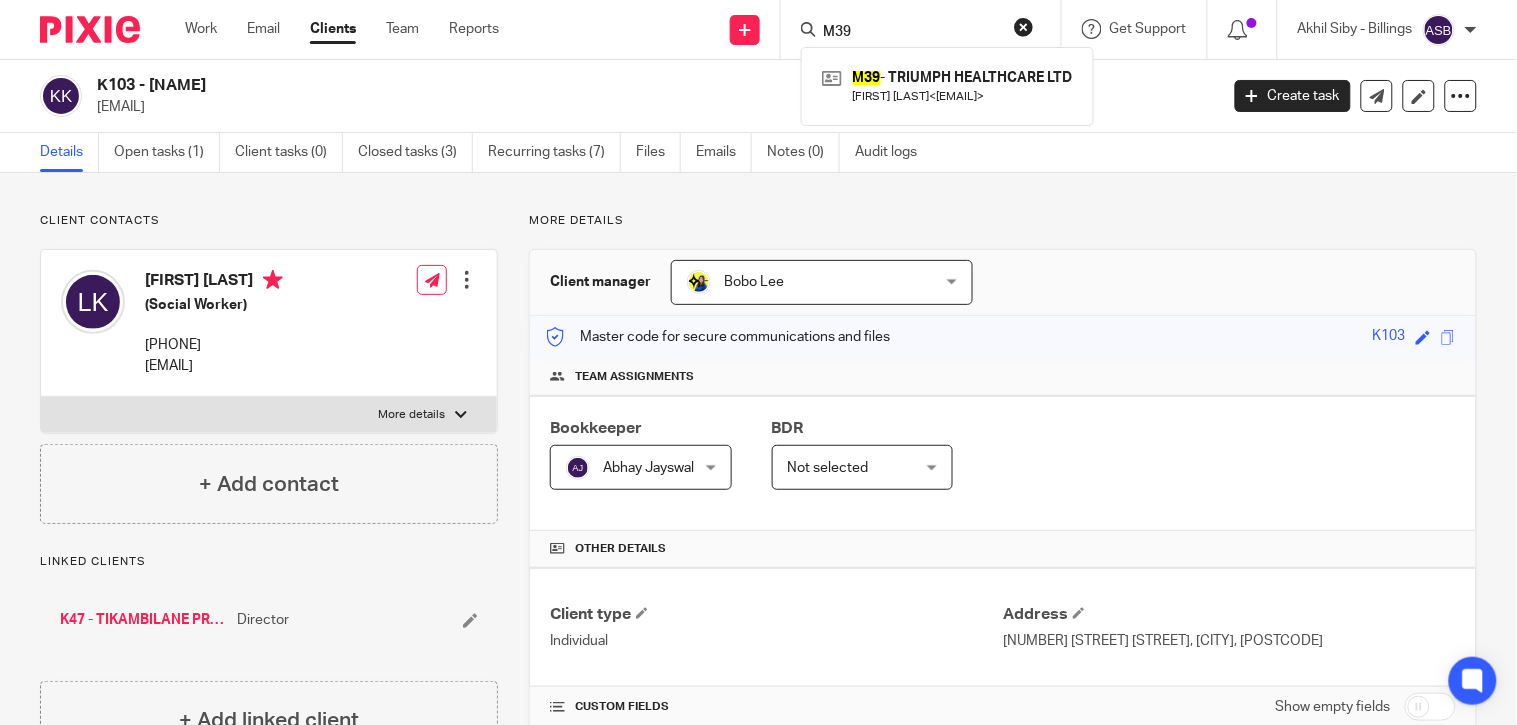 drag, startPoint x: 1011, startPoint y: 21, endPoint x: 940, endPoint y: 38, distance: 73.00685 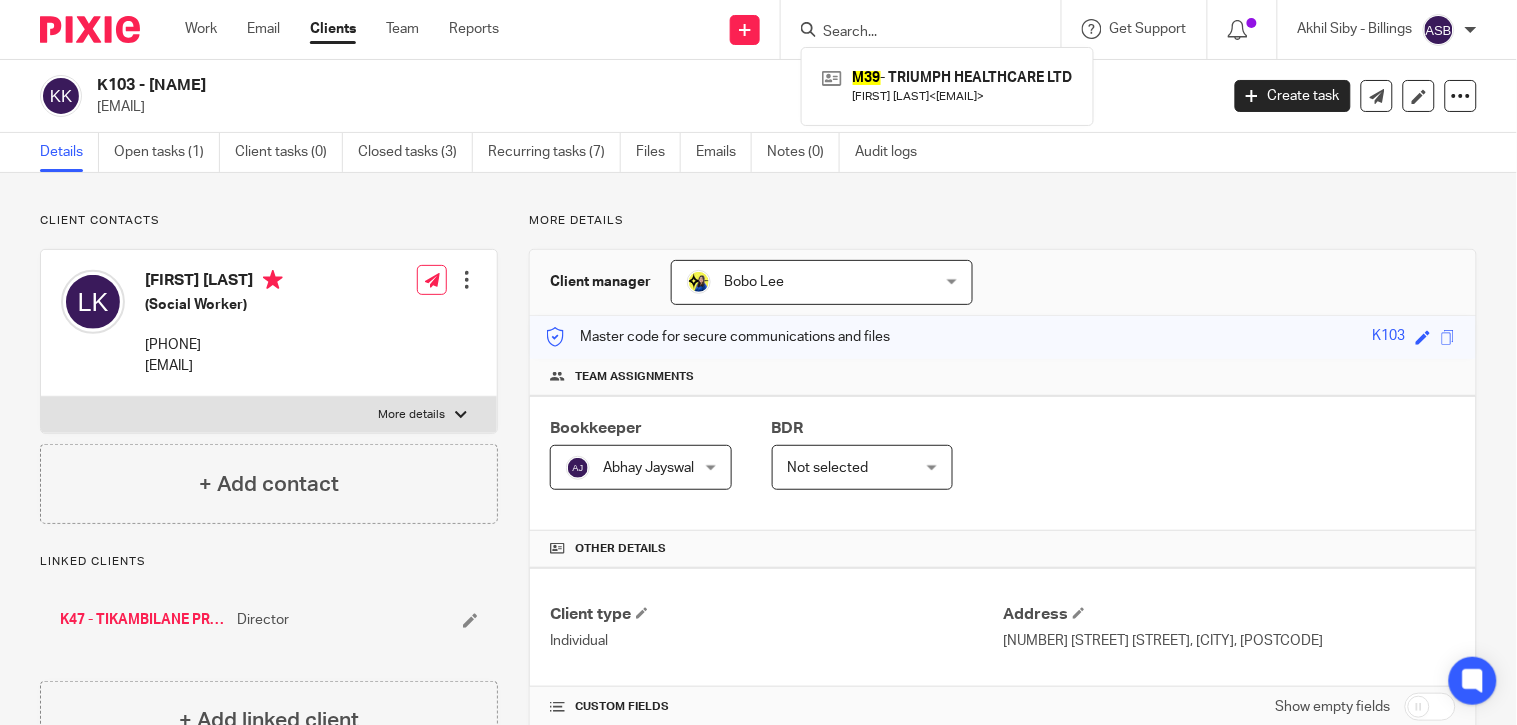 click at bounding box center (911, 33) 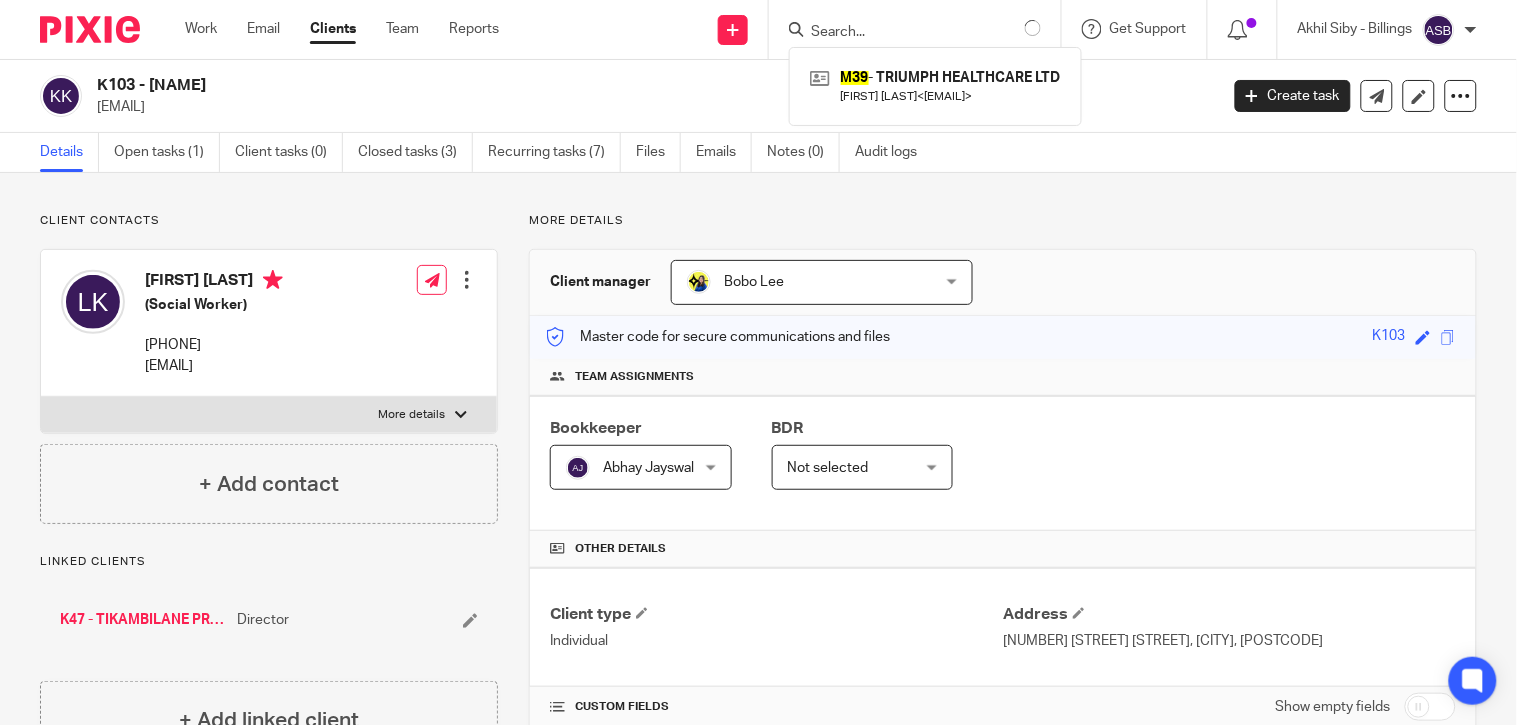 paste on "C11" 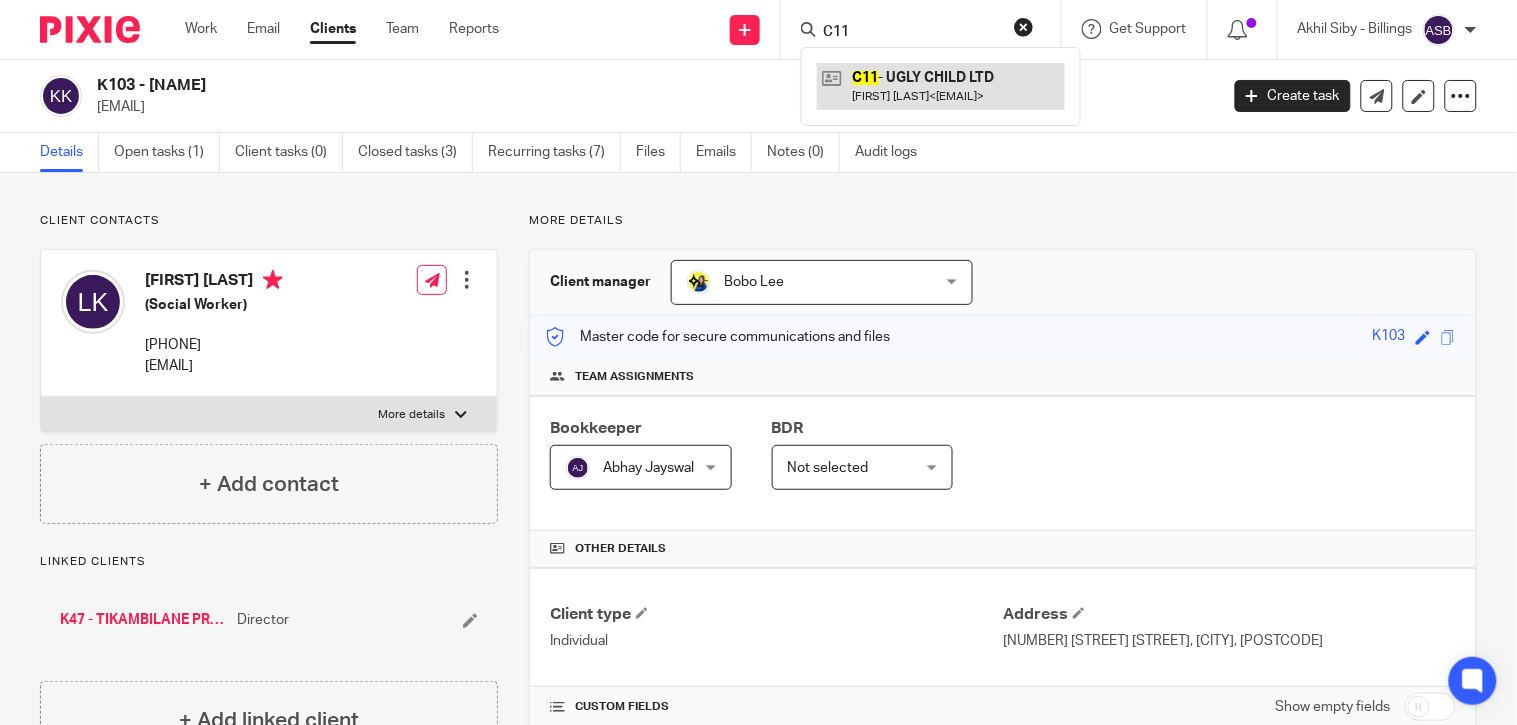 type on "C11" 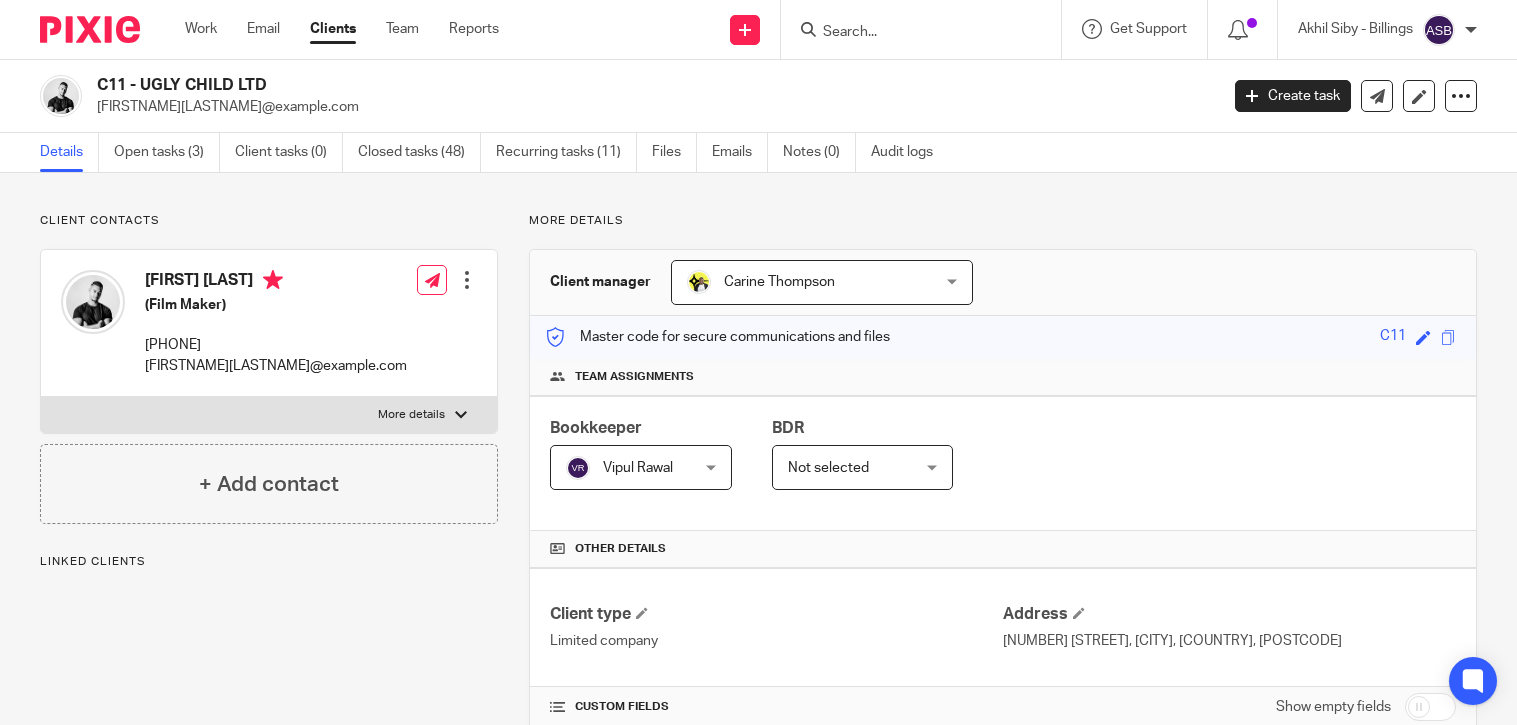 scroll, scrollTop: 0, scrollLeft: 0, axis: both 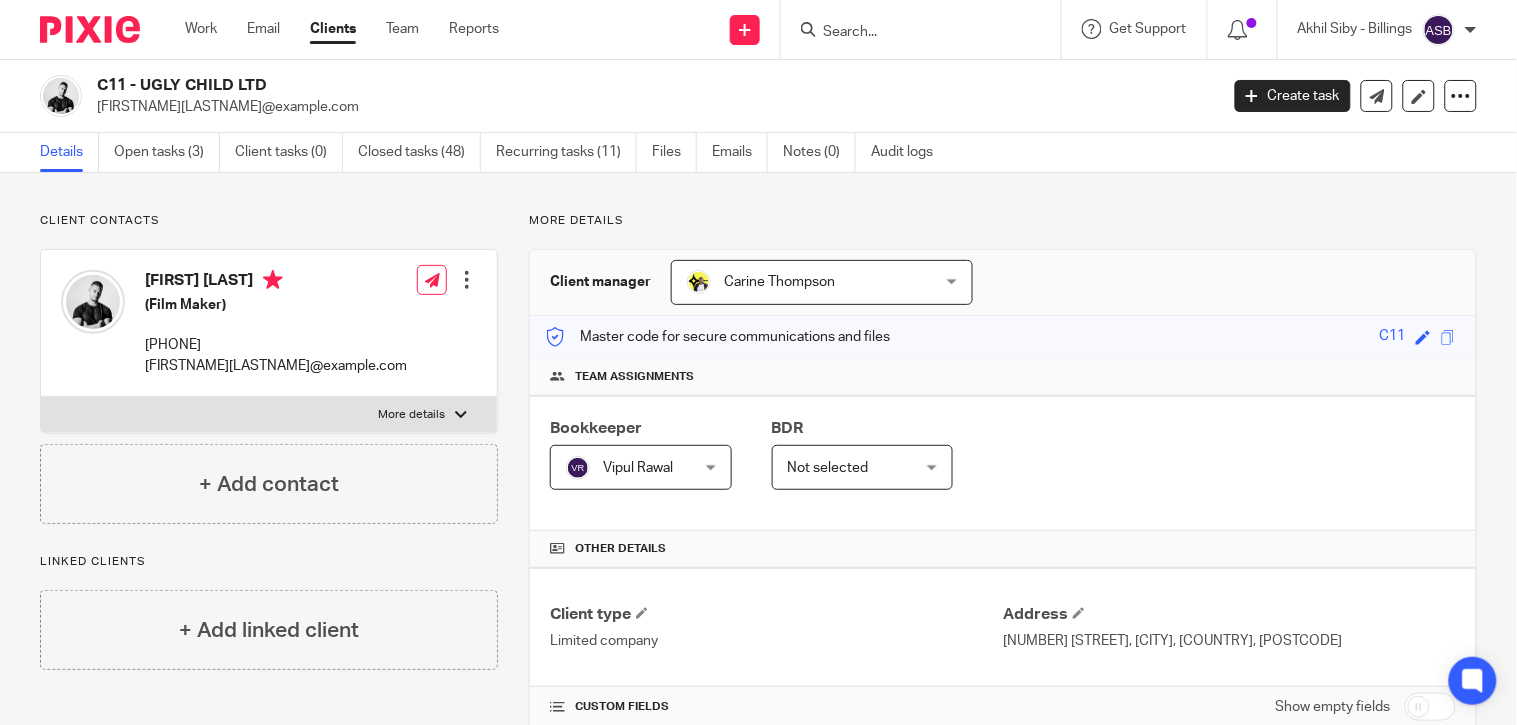 click at bounding box center [911, 33] 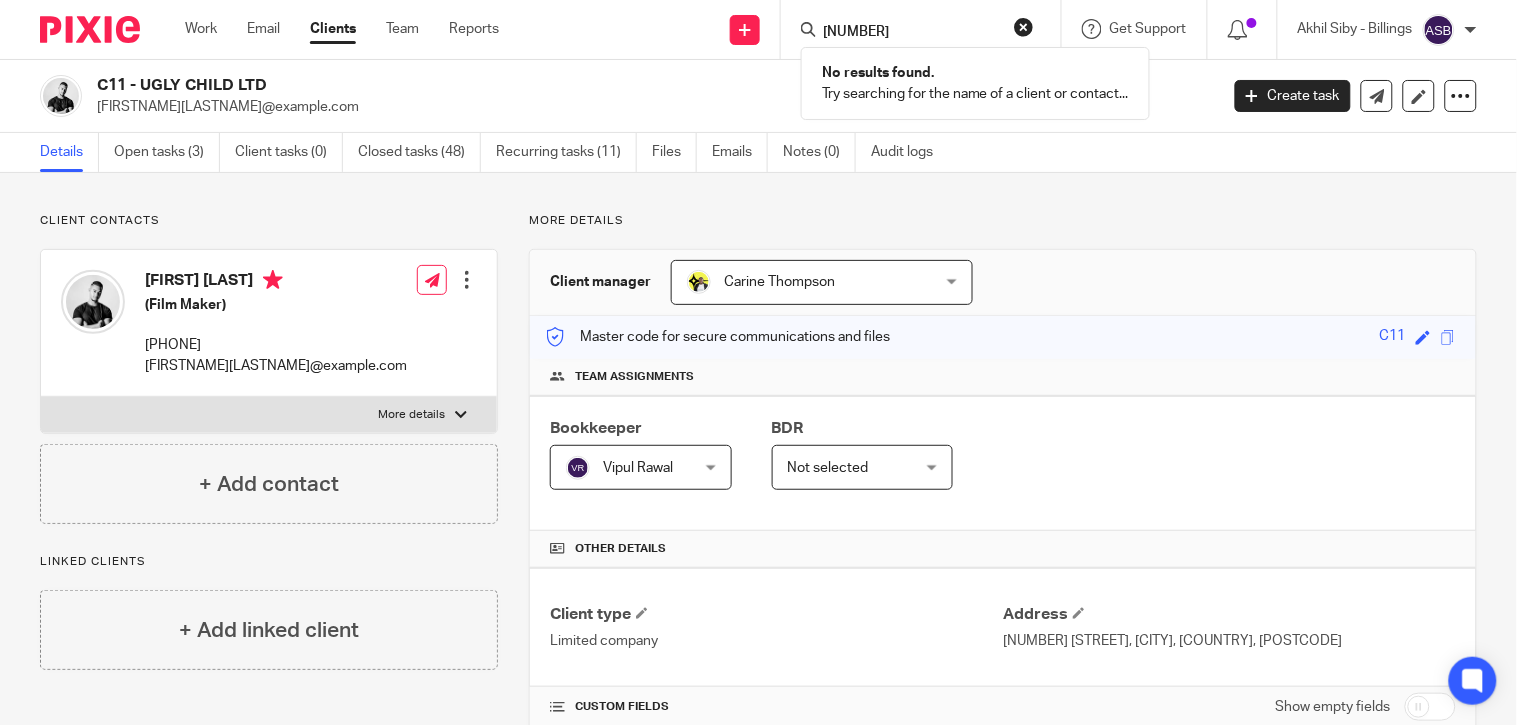 type on "31090" 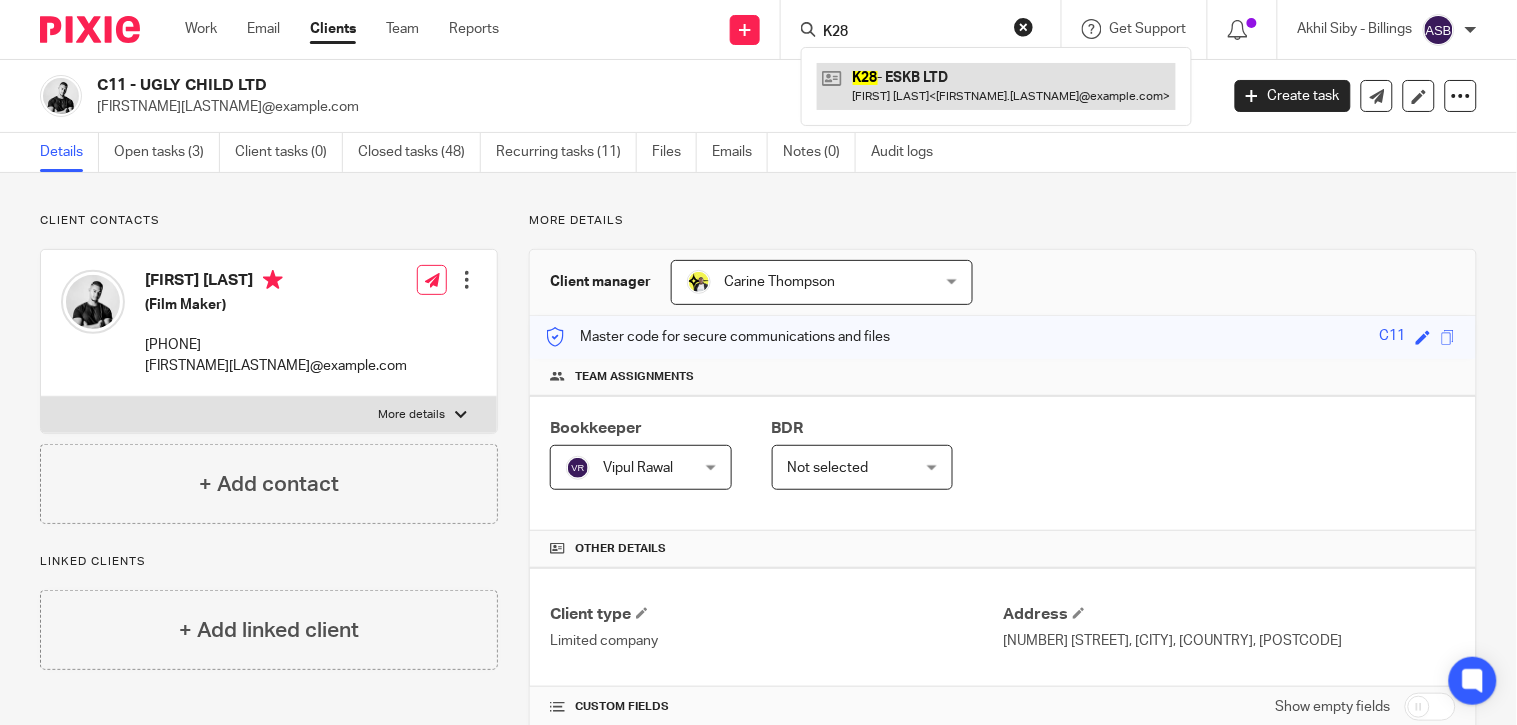 type on "K28" 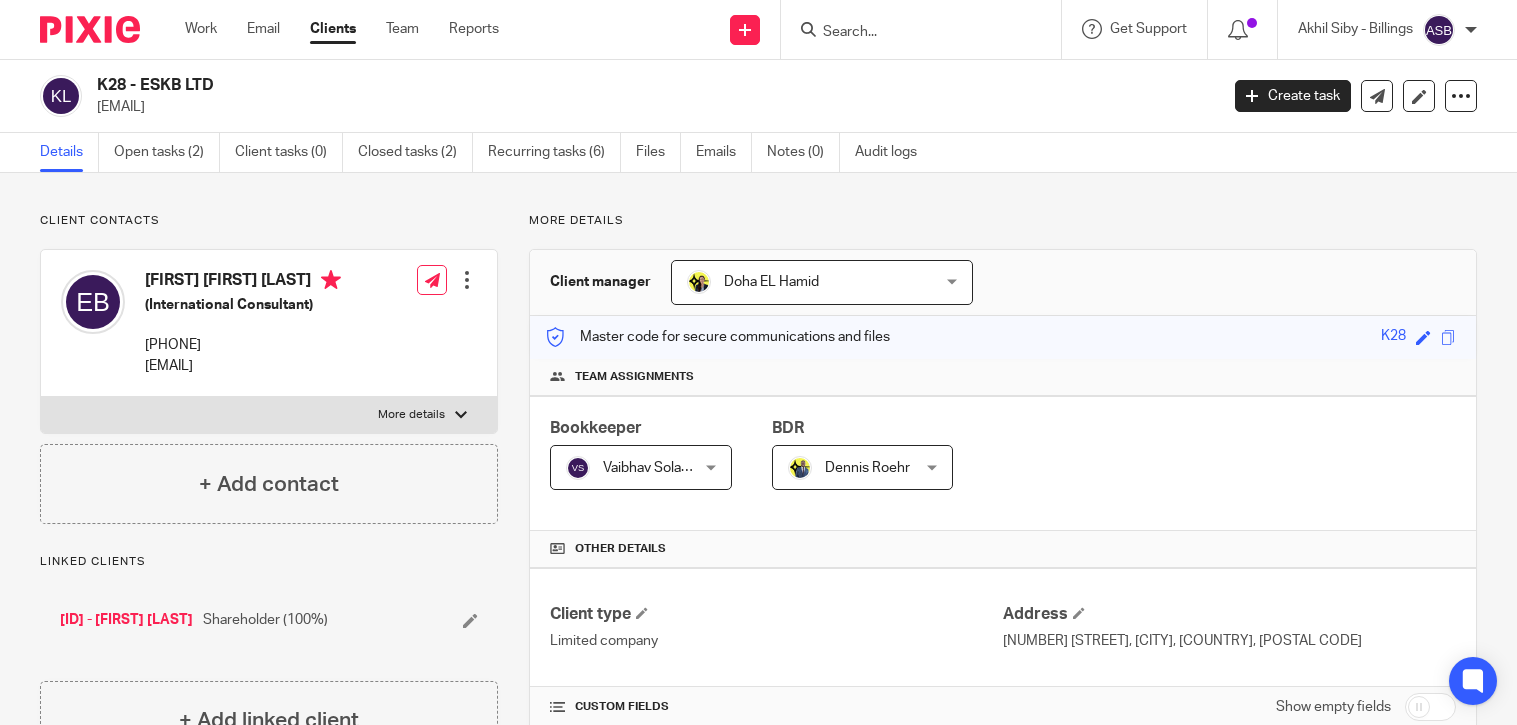 scroll, scrollTop: 0, scrollLeft: 0, axis: both 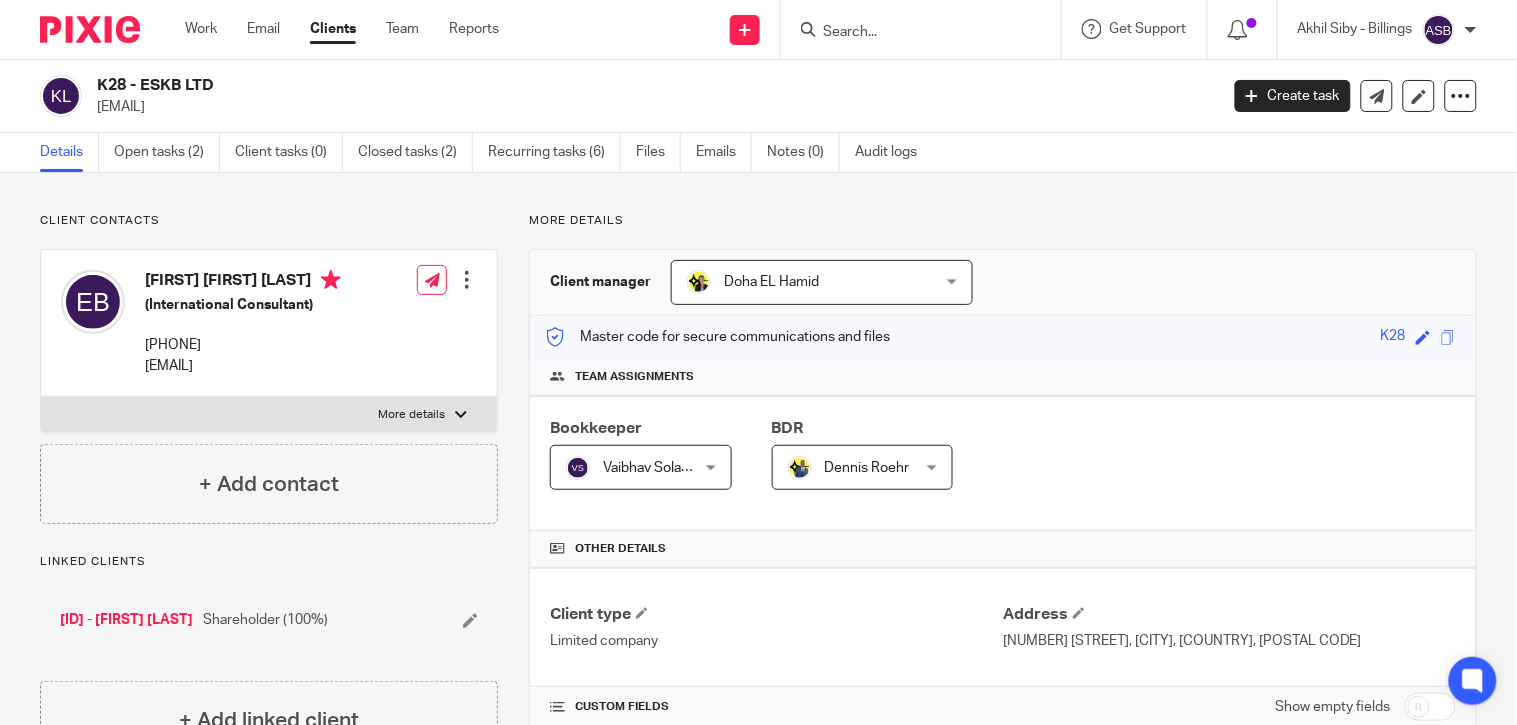 click at bounding box center [911, 33] 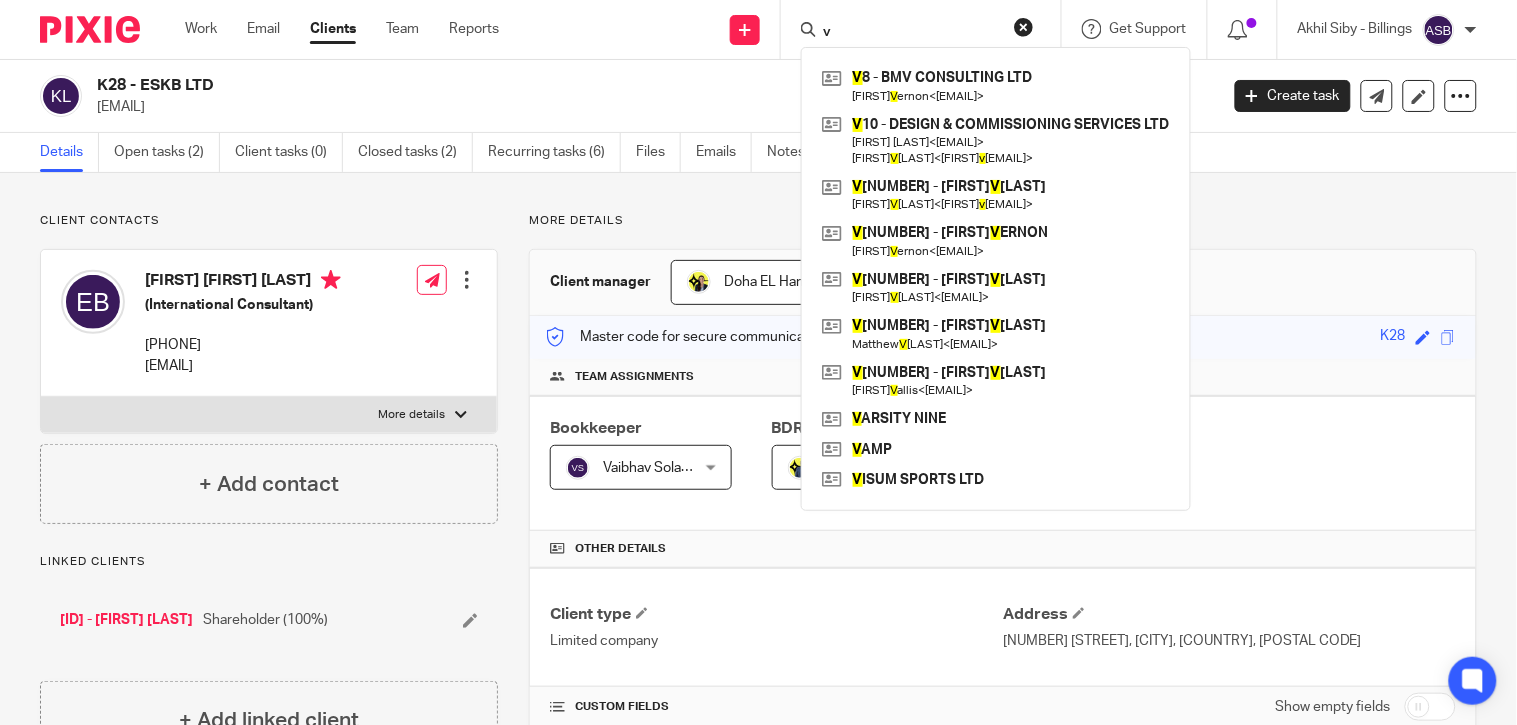 drag, startPoint x: 761, startPoint y: 33, endPoint x: 780, endPoint y: 50, distance: 25.495098 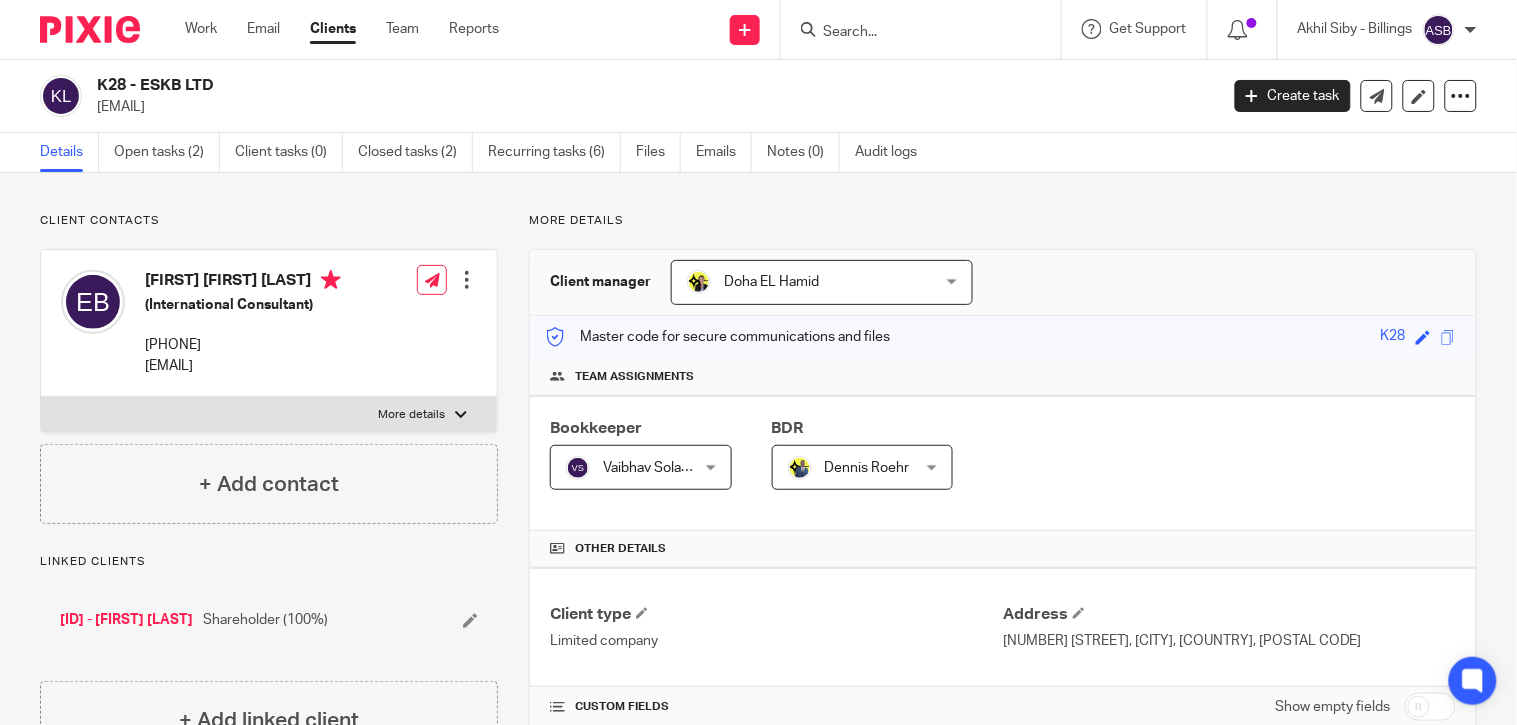 paste on "ATI PHARMACE" 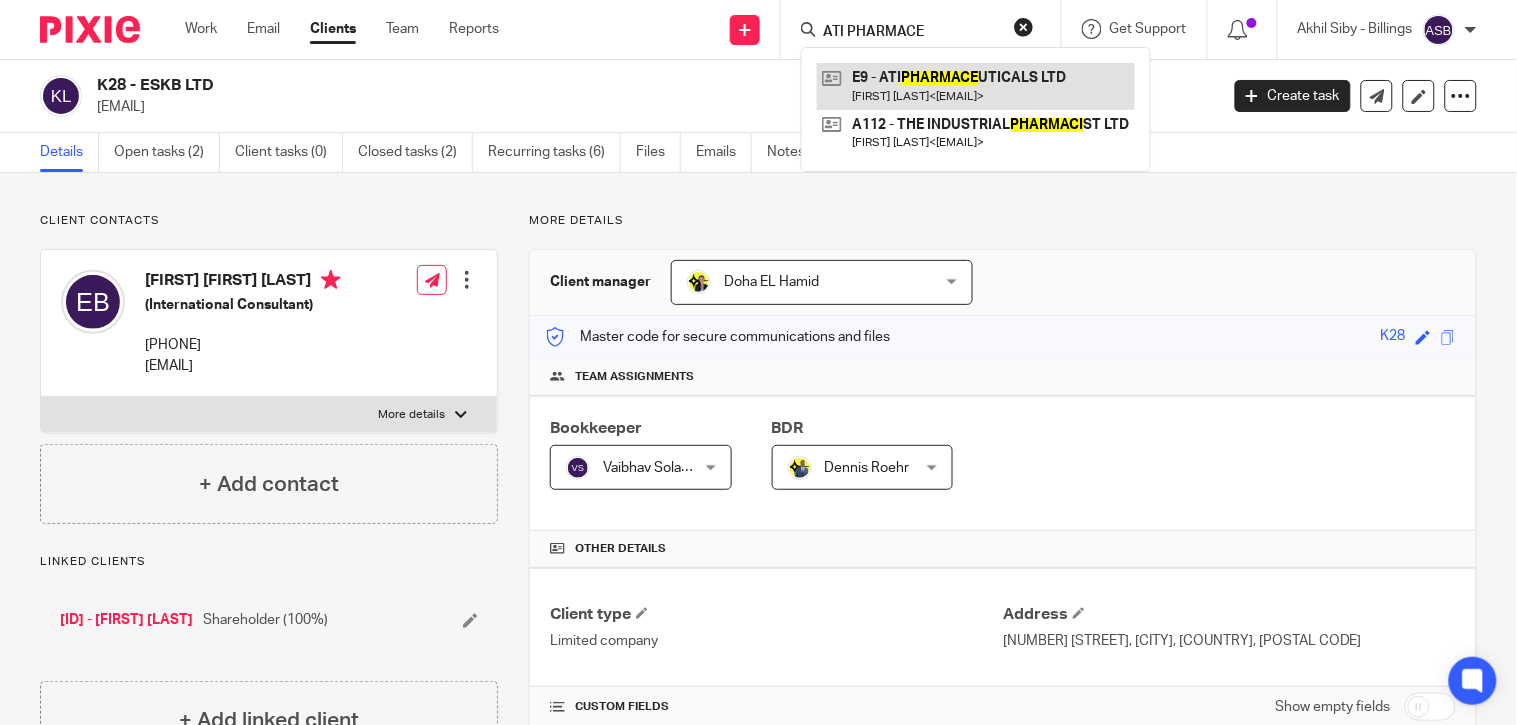 type on "ATI PHARMACE" 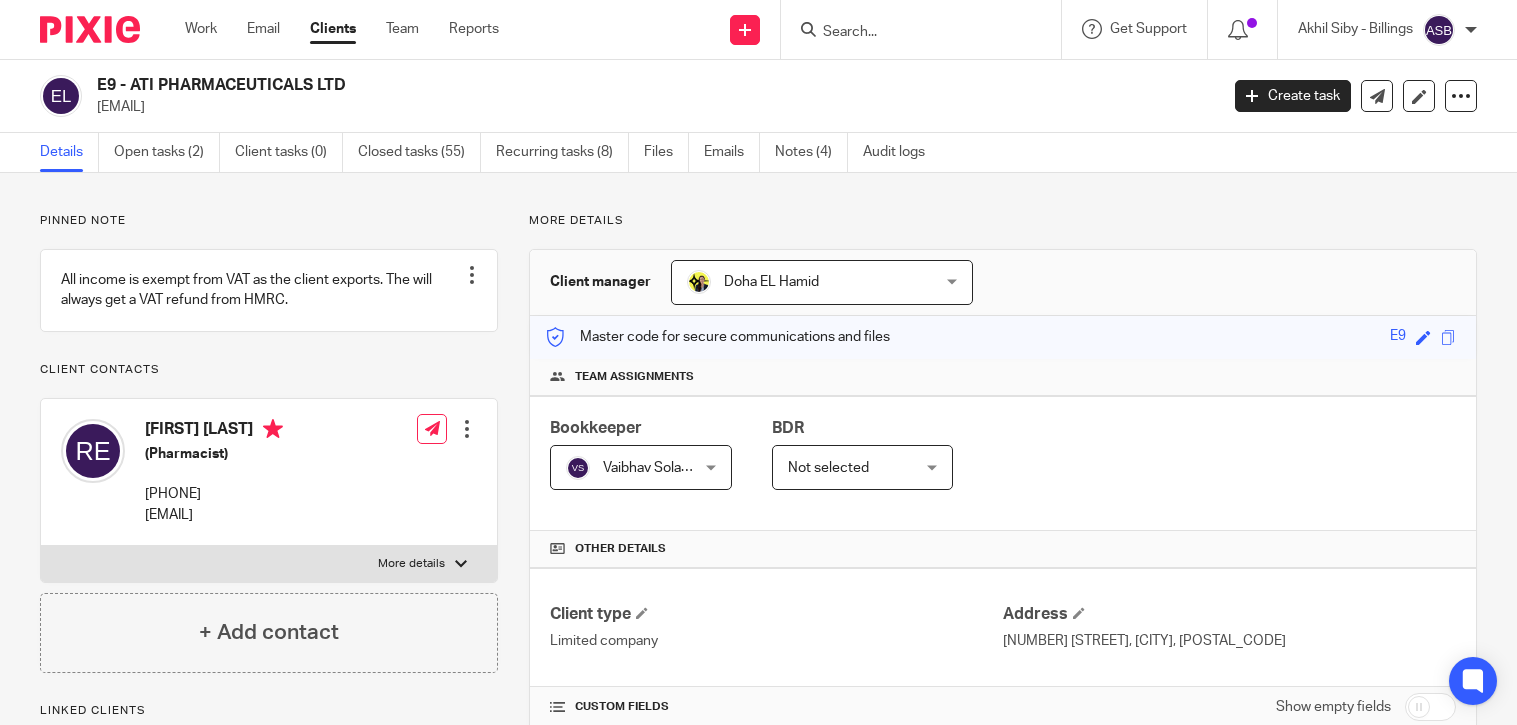 scroll, scrollTop: 0, scrollLeft: 0, axis: both 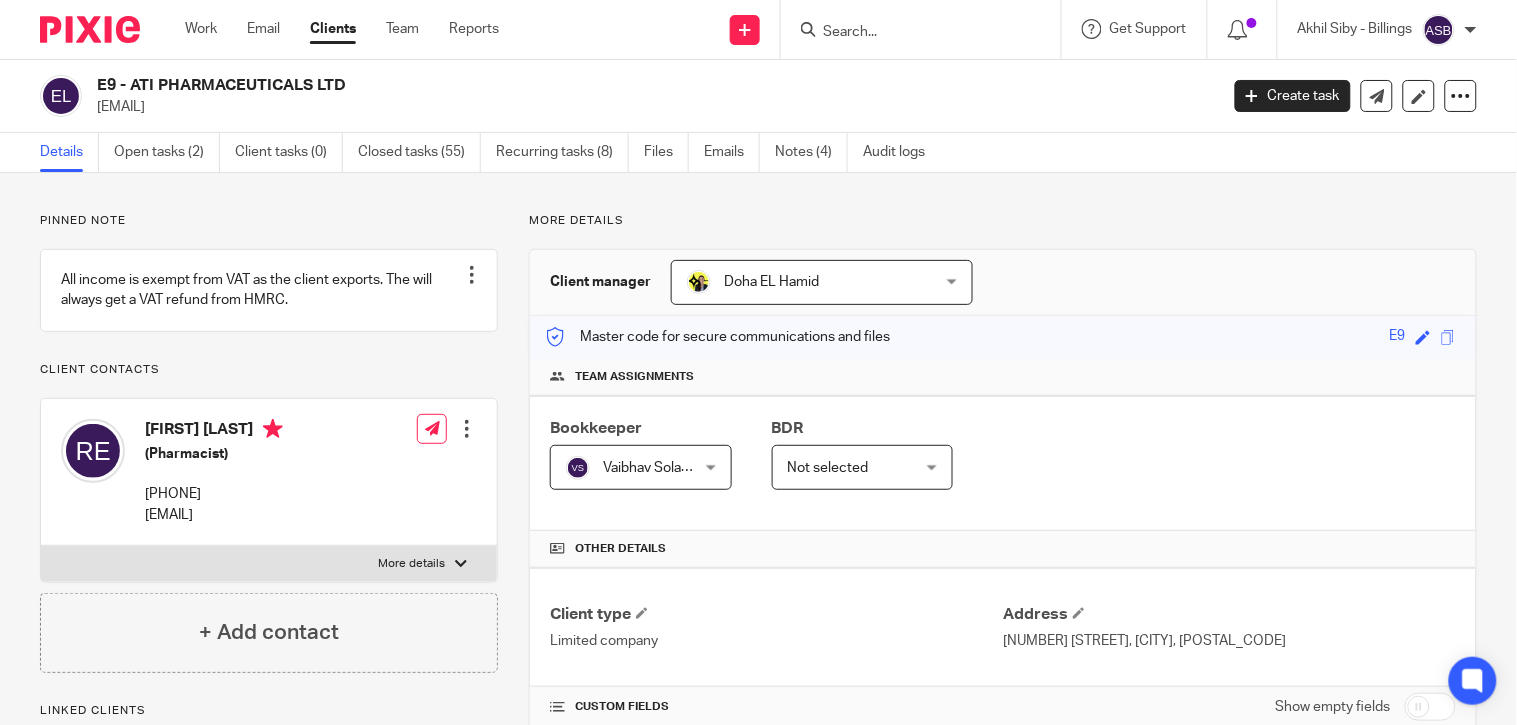 click at bounding box center [927, 29] 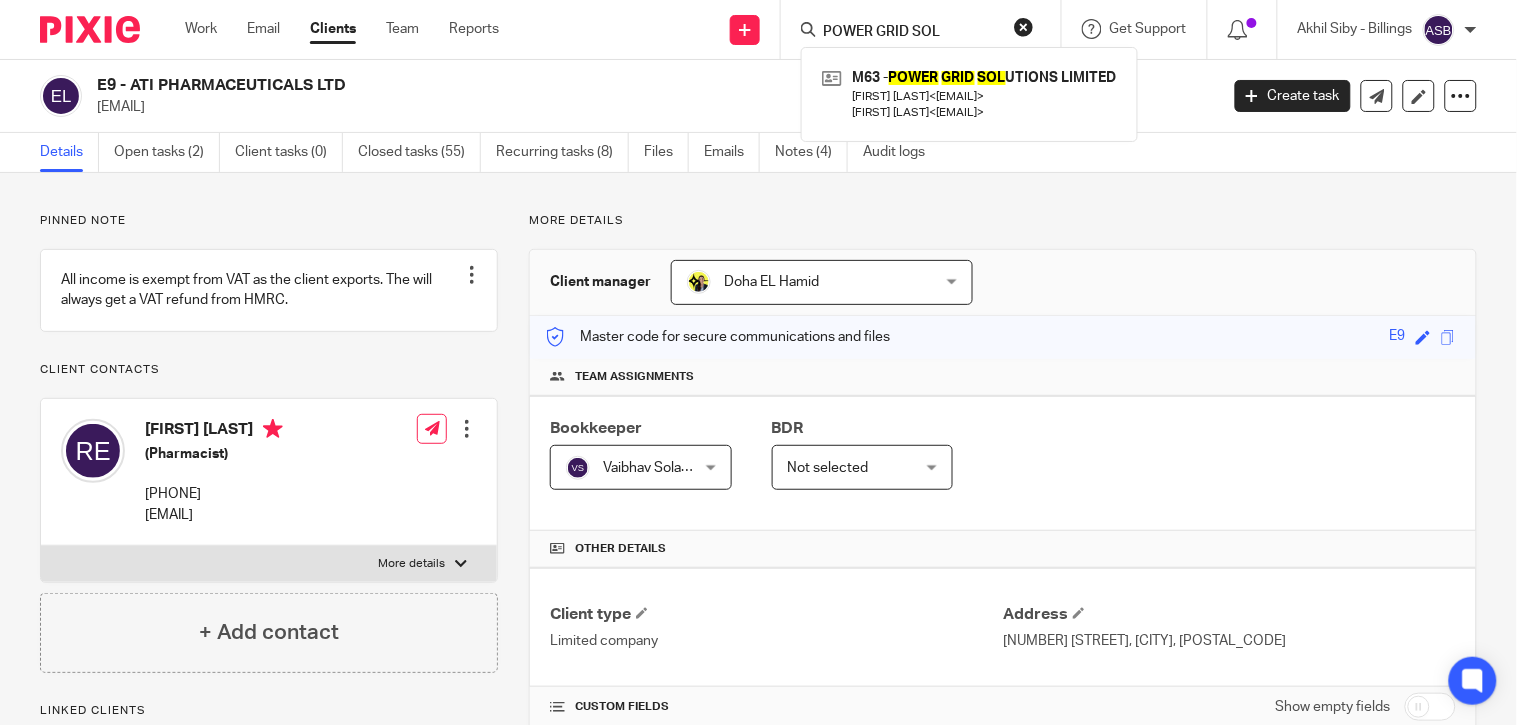 type on "POWER GRID SOL" 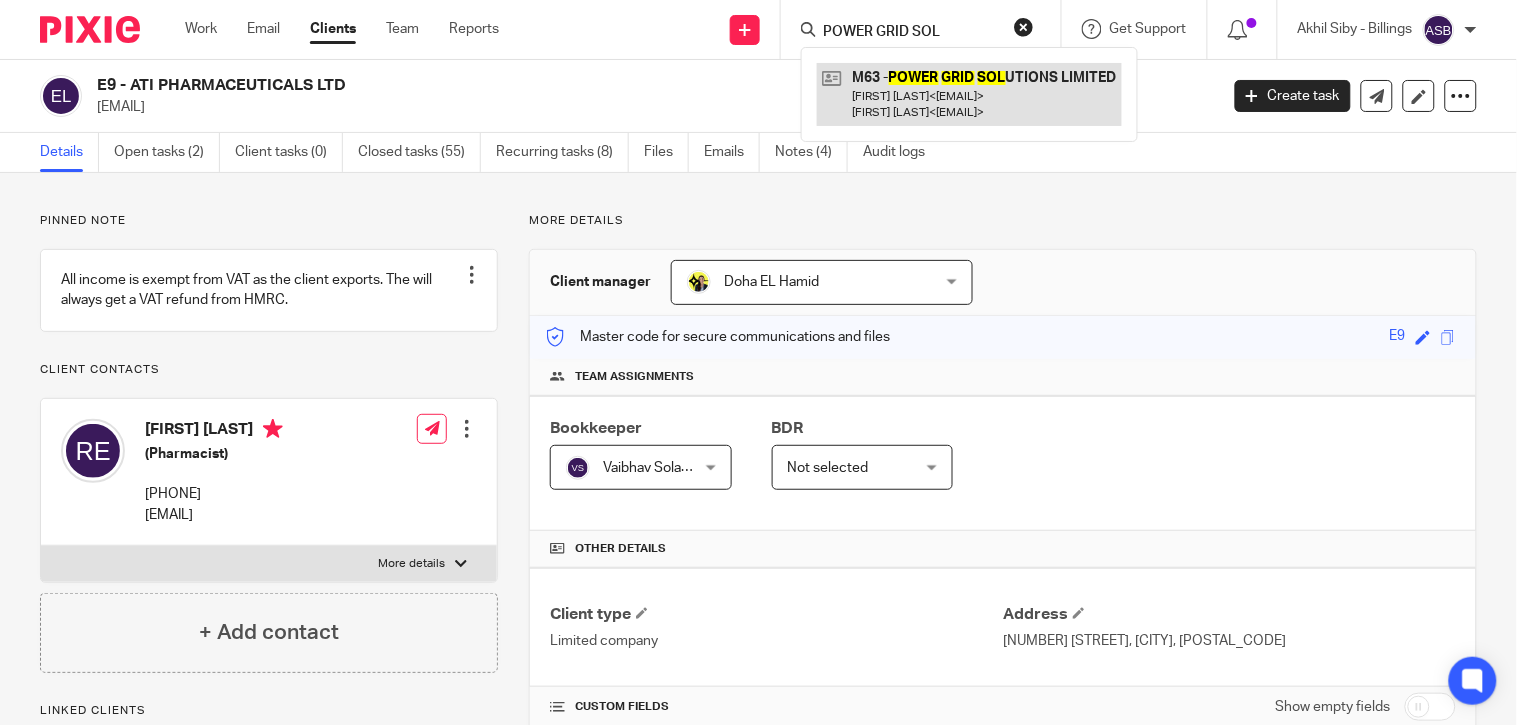 click at bounding box center (969, 94) 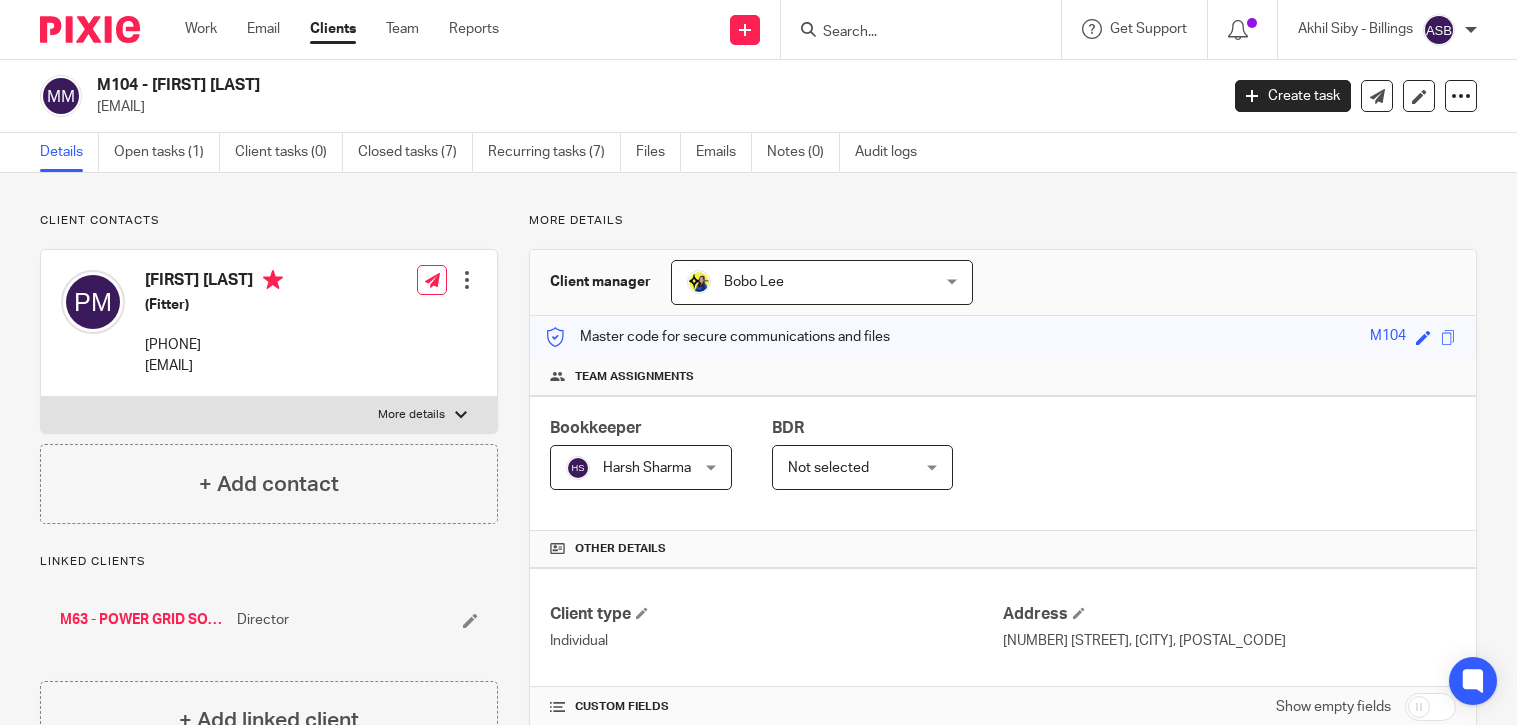 scroll, scrollTop: 0, scrollLeft: 0, axis: both 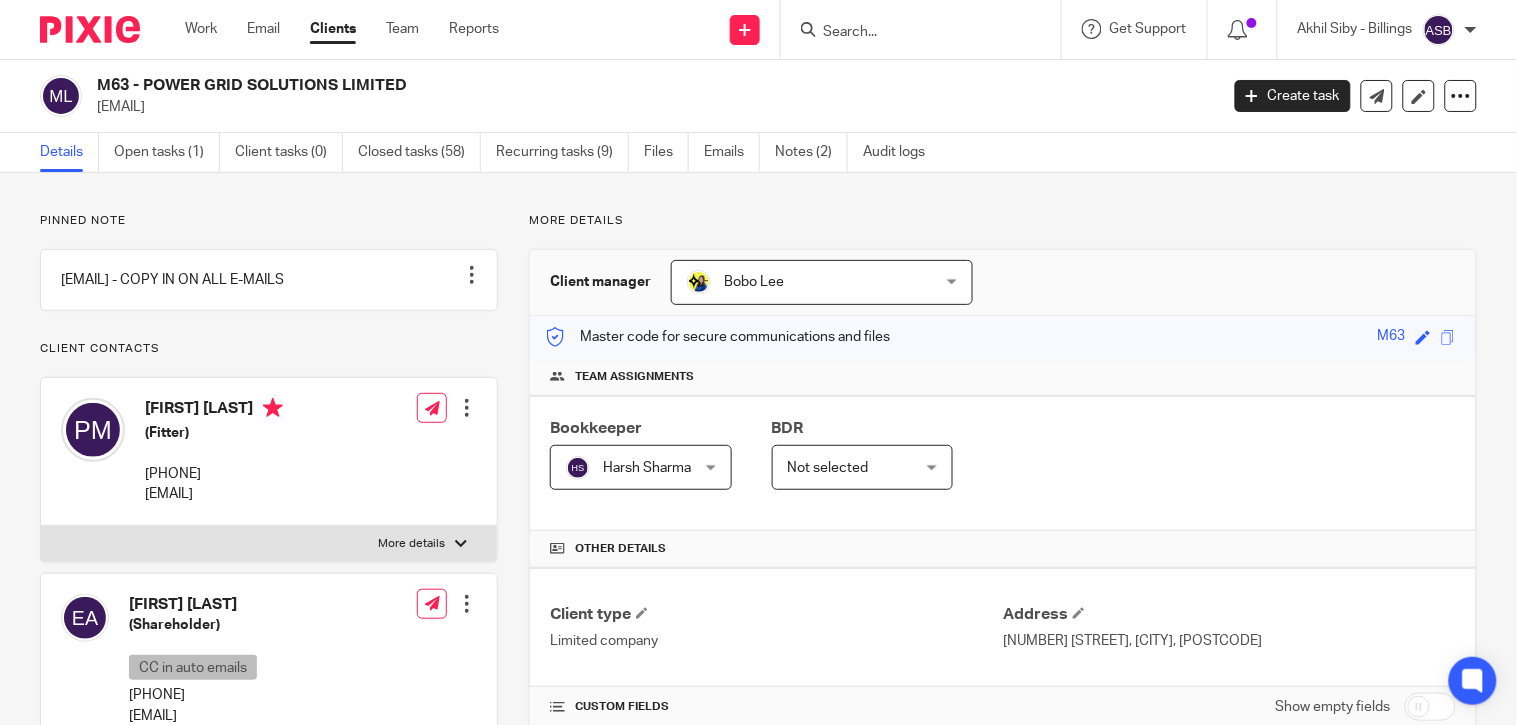 click at bounding box center (927, 29) 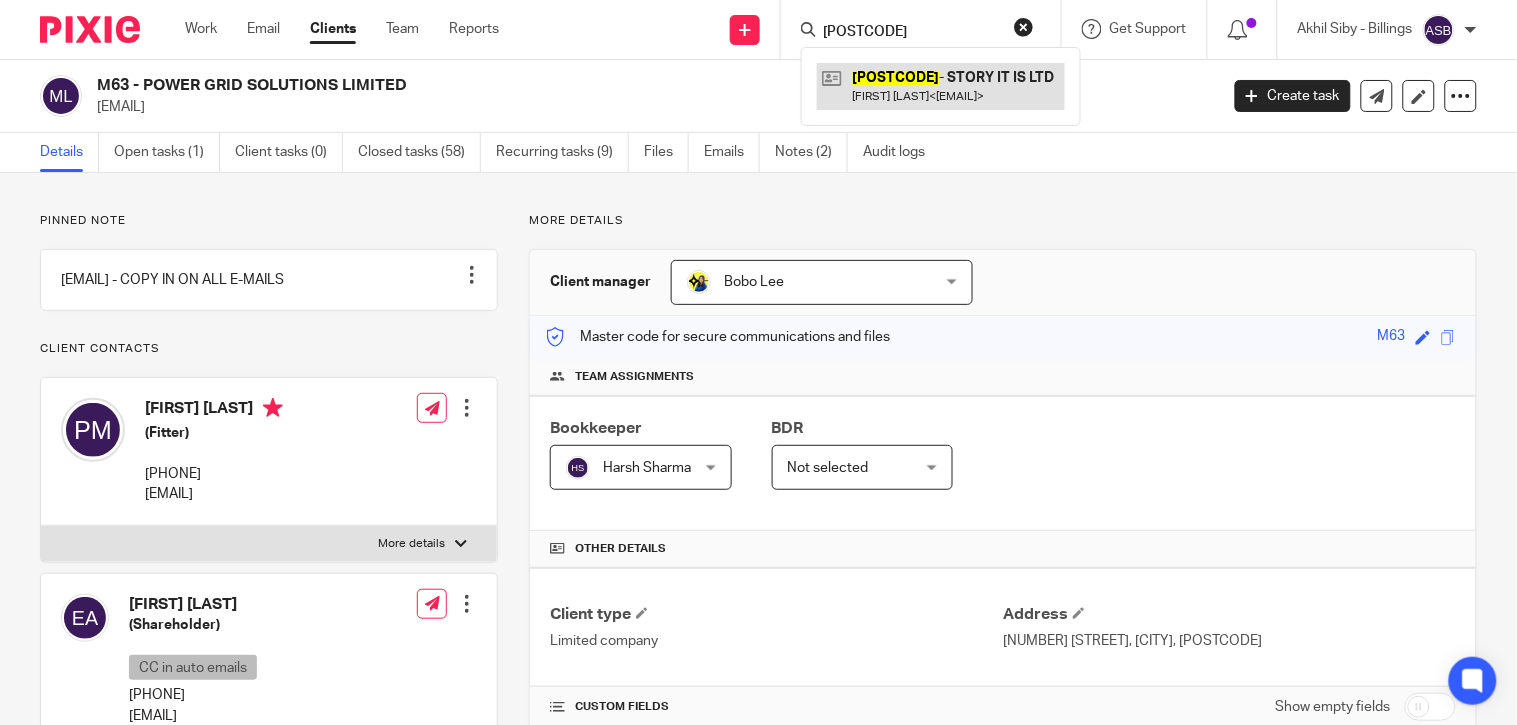 type on "B33" 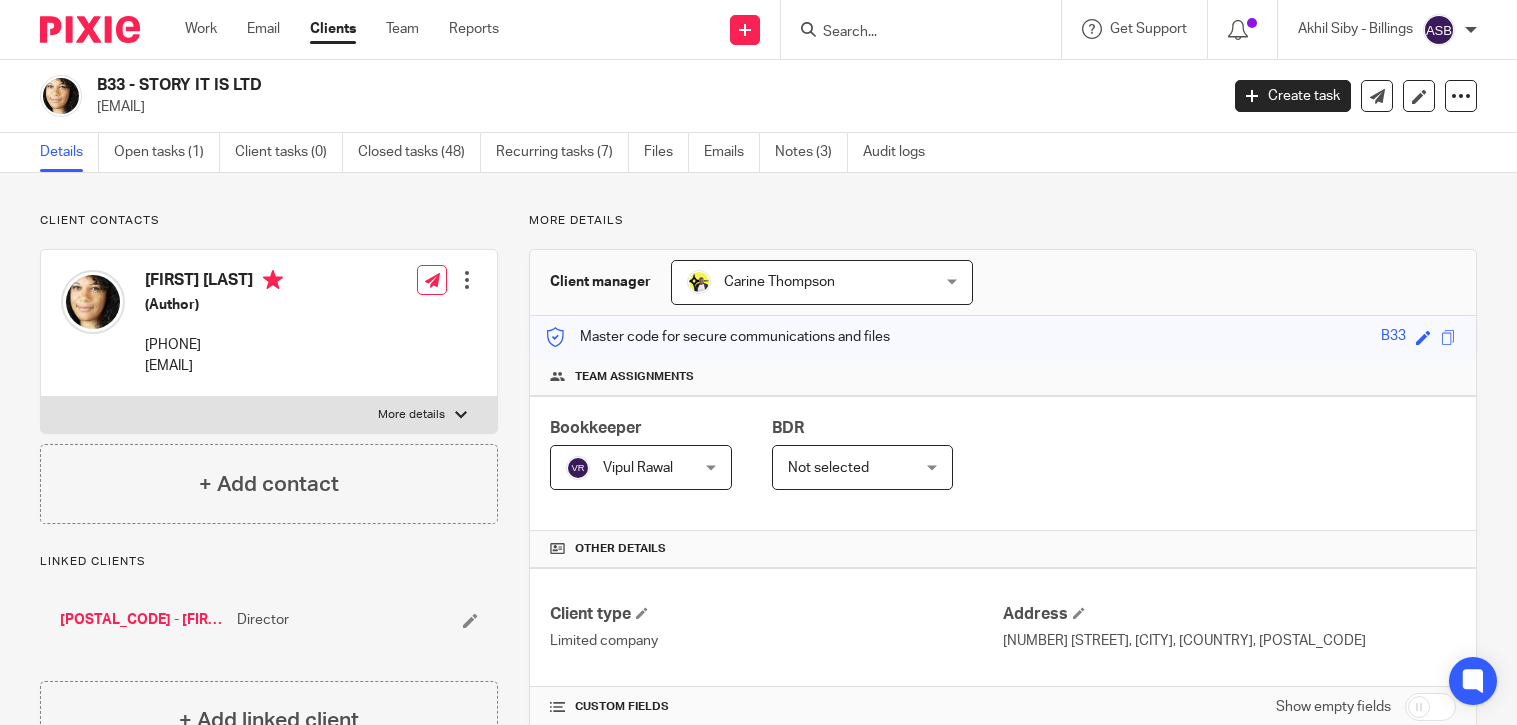 scroll, scrollTop: 0, scrollLeft: 0, axis: both 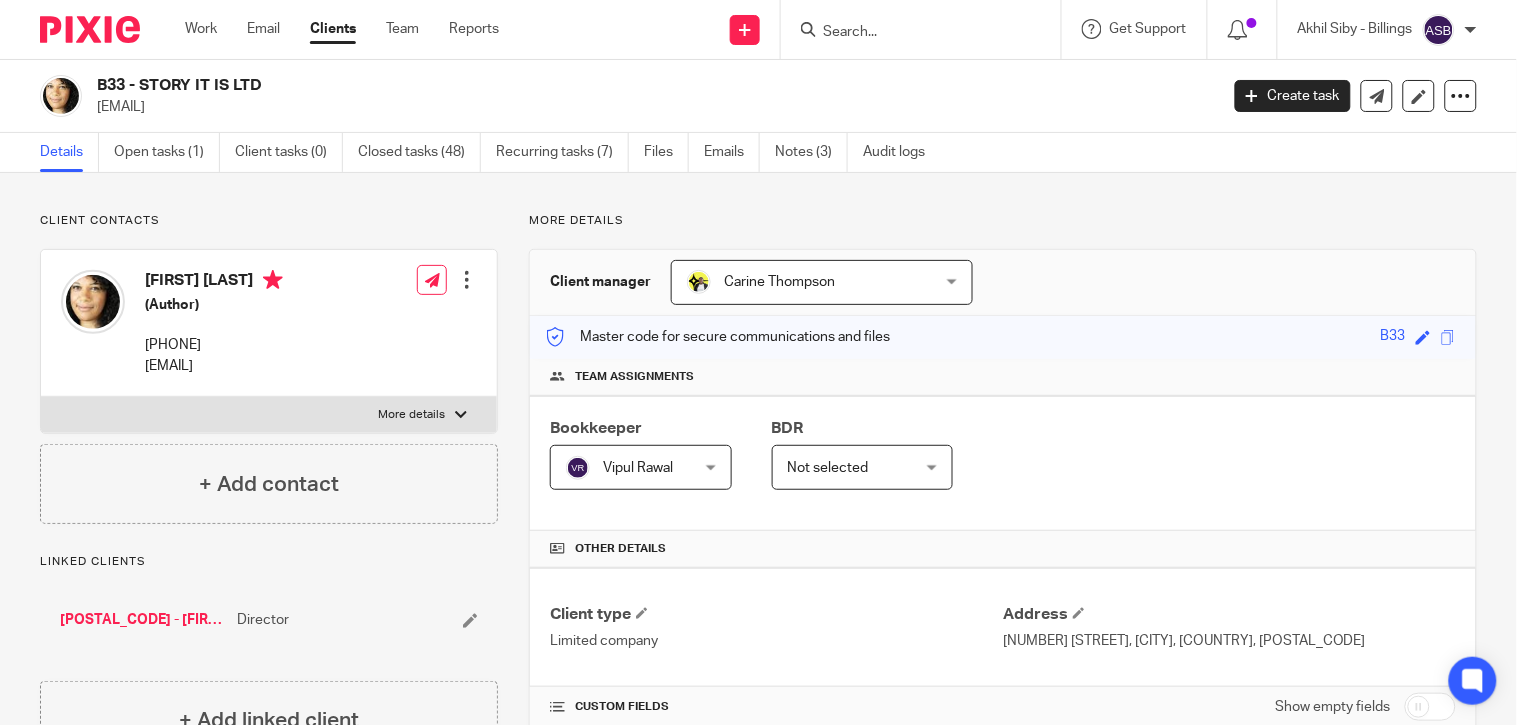 click at bounding box center [911, 33] 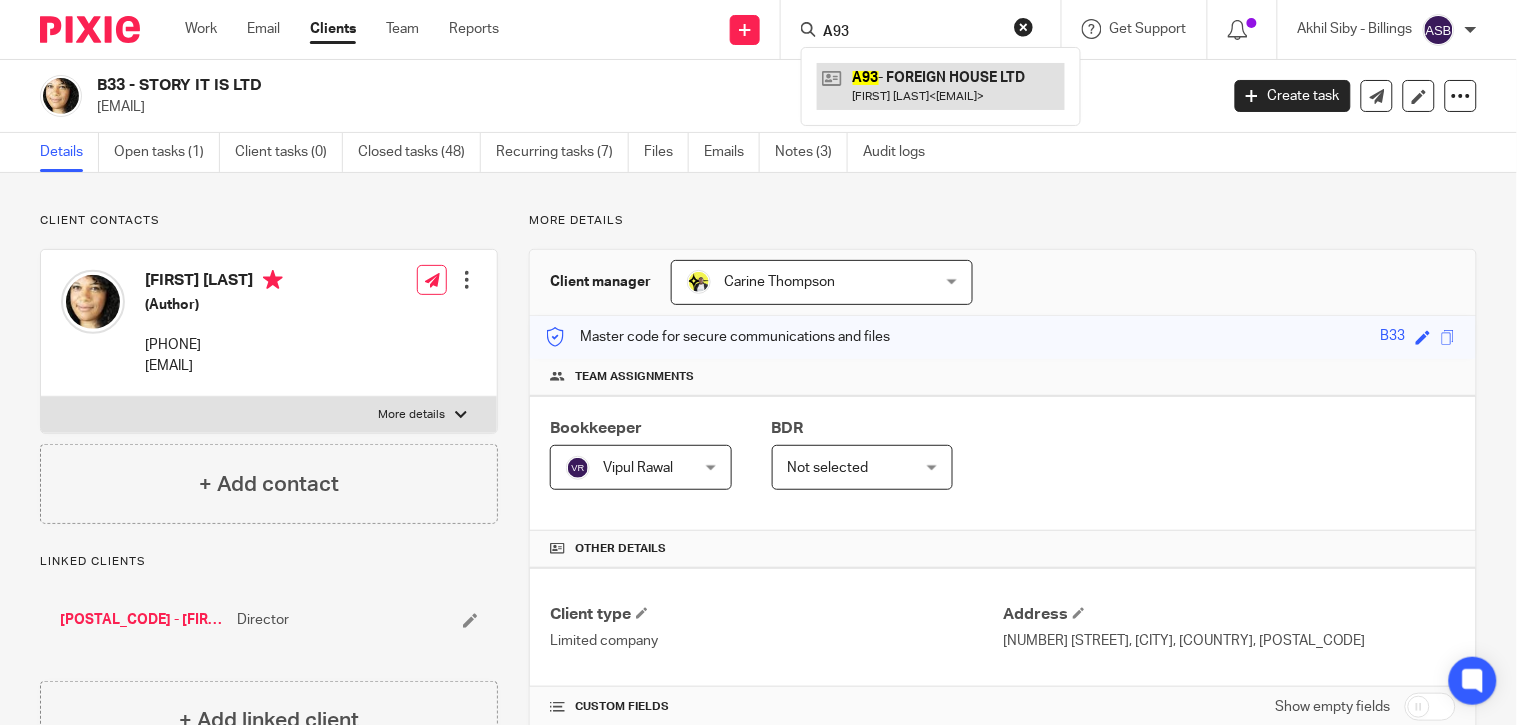 type on "A93" 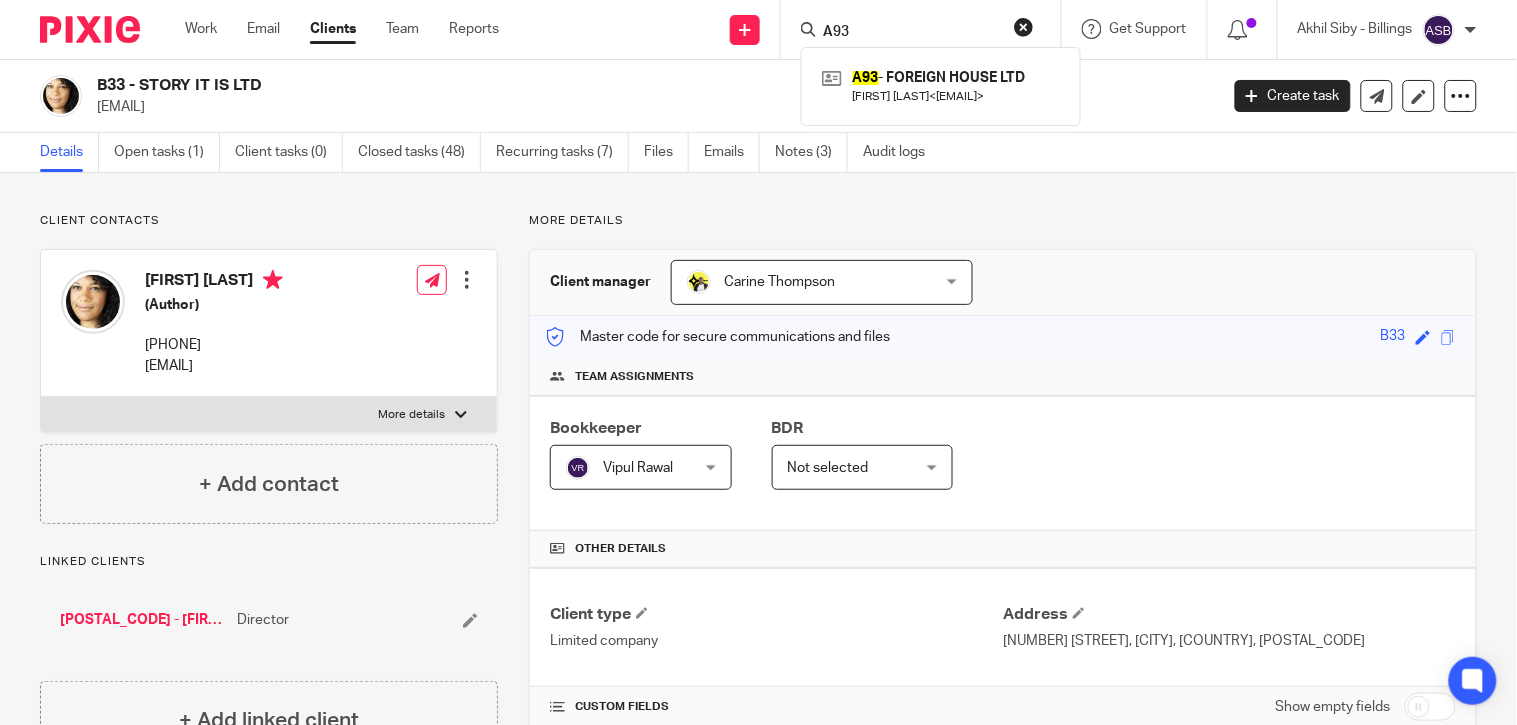 click on "B98 - NATASHA BOWEN" at bounding box center (143, 620) 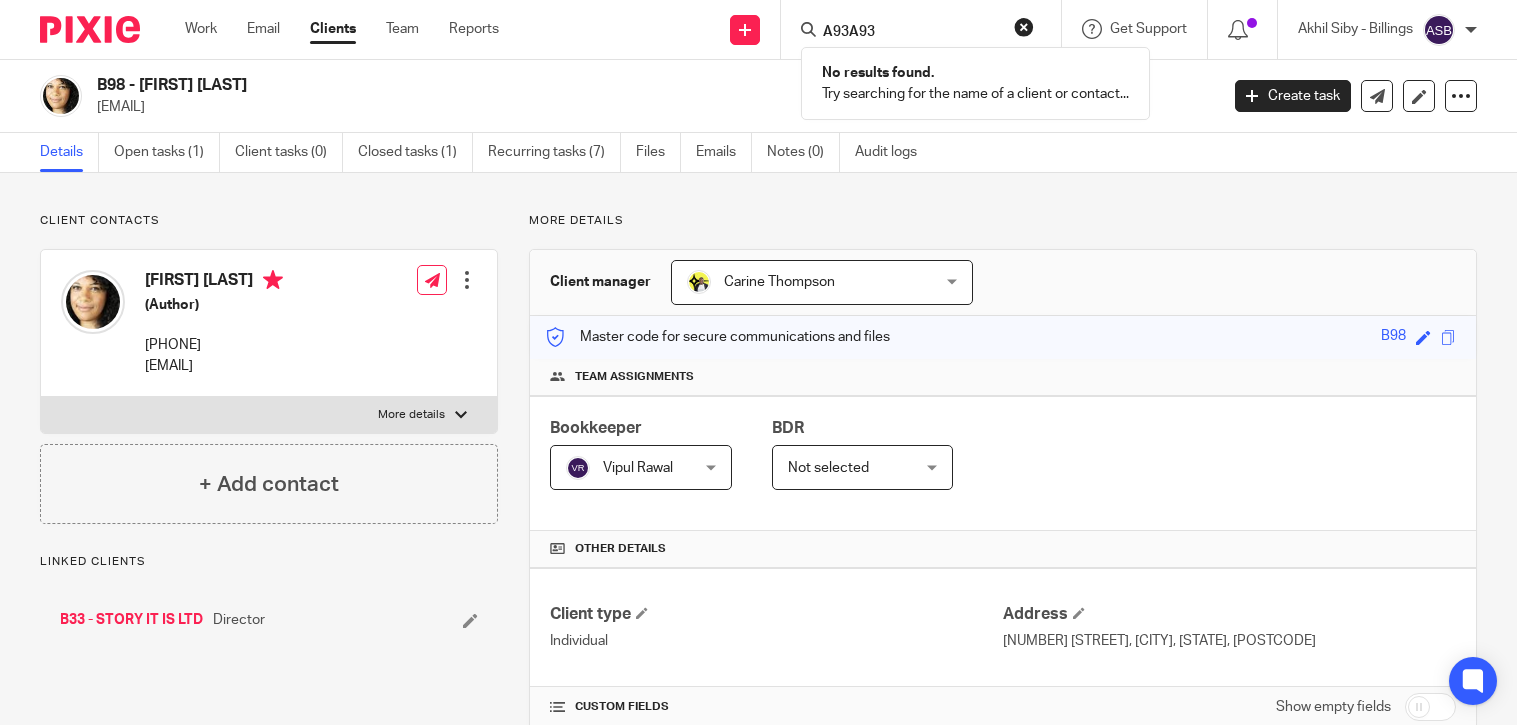 scroll, scrollTop: 0, scrollLeft: 0, axis: both 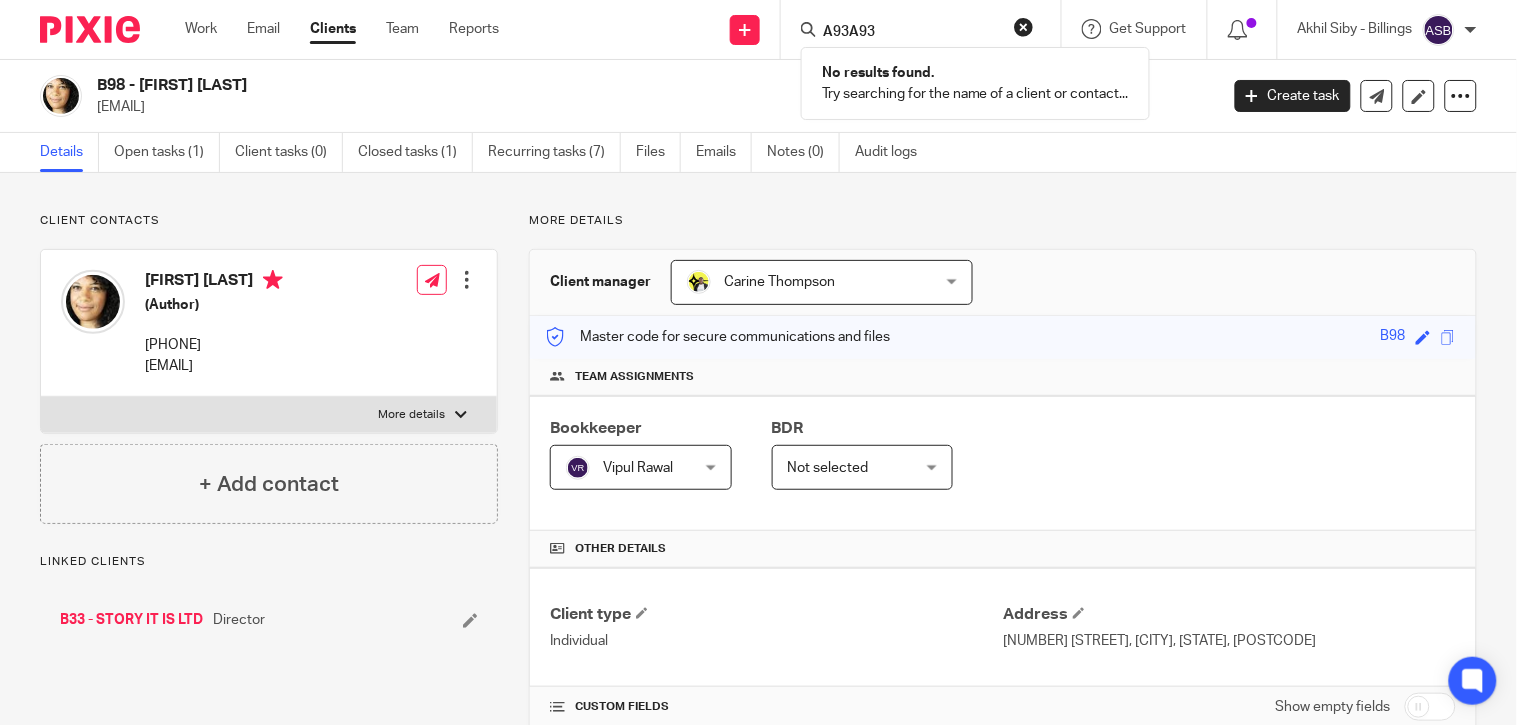 type on "A93A93" 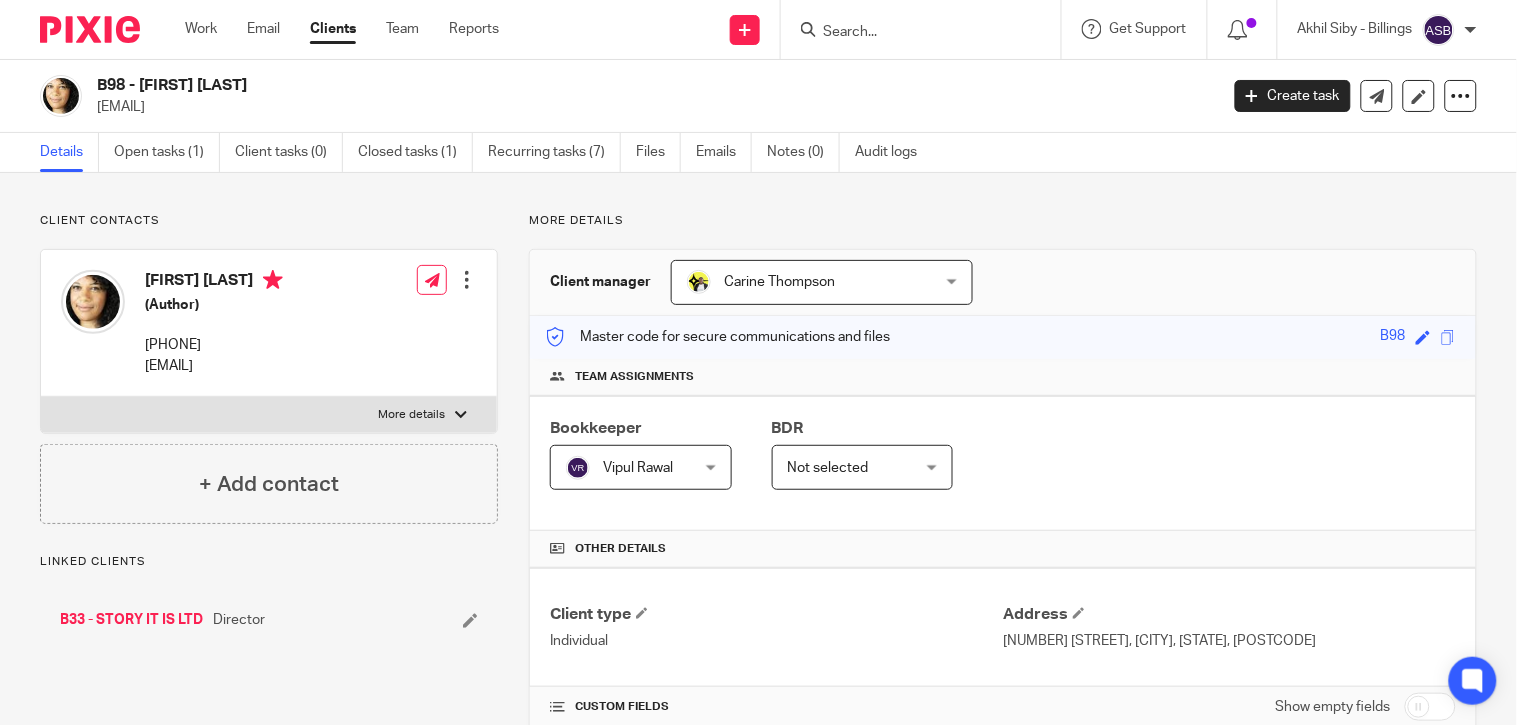 click at bounding box center [911, 33] 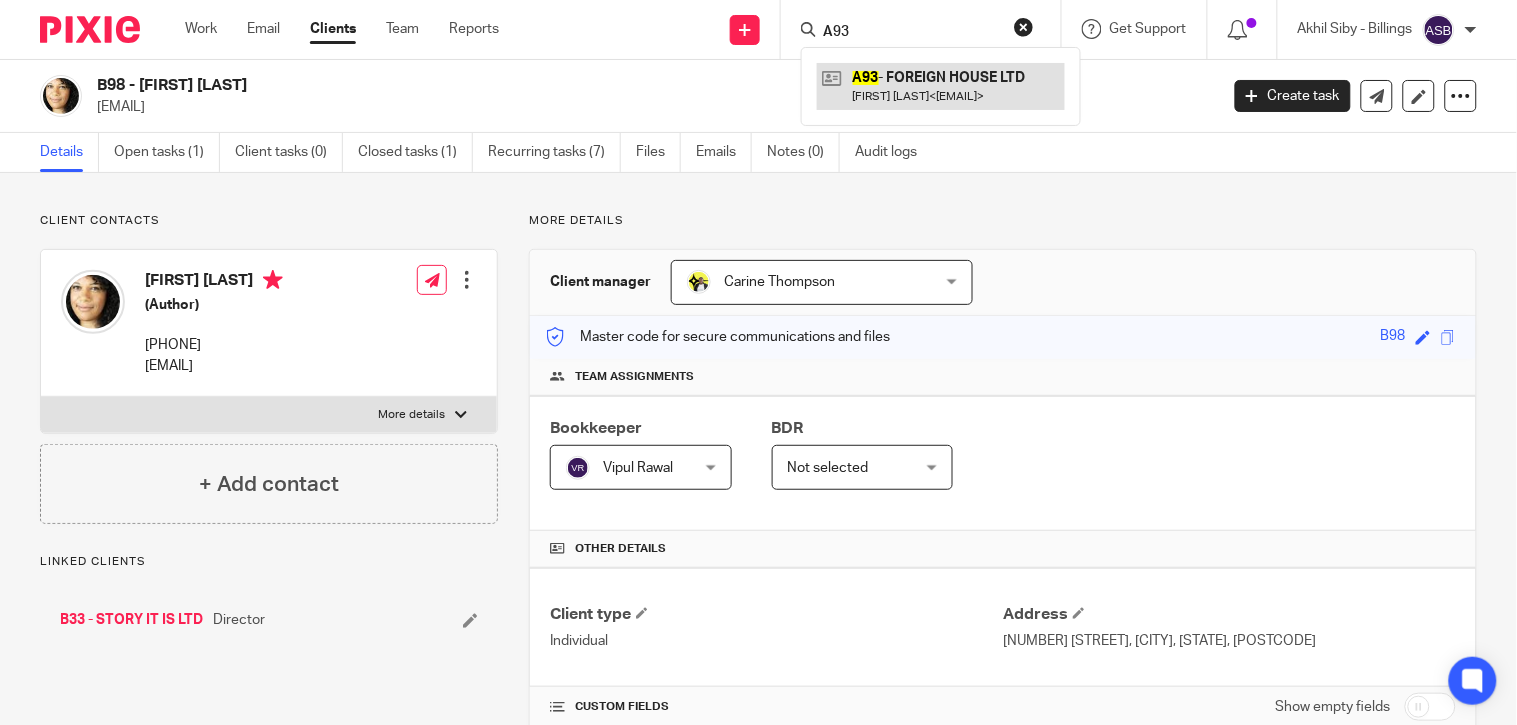 type on "A93" 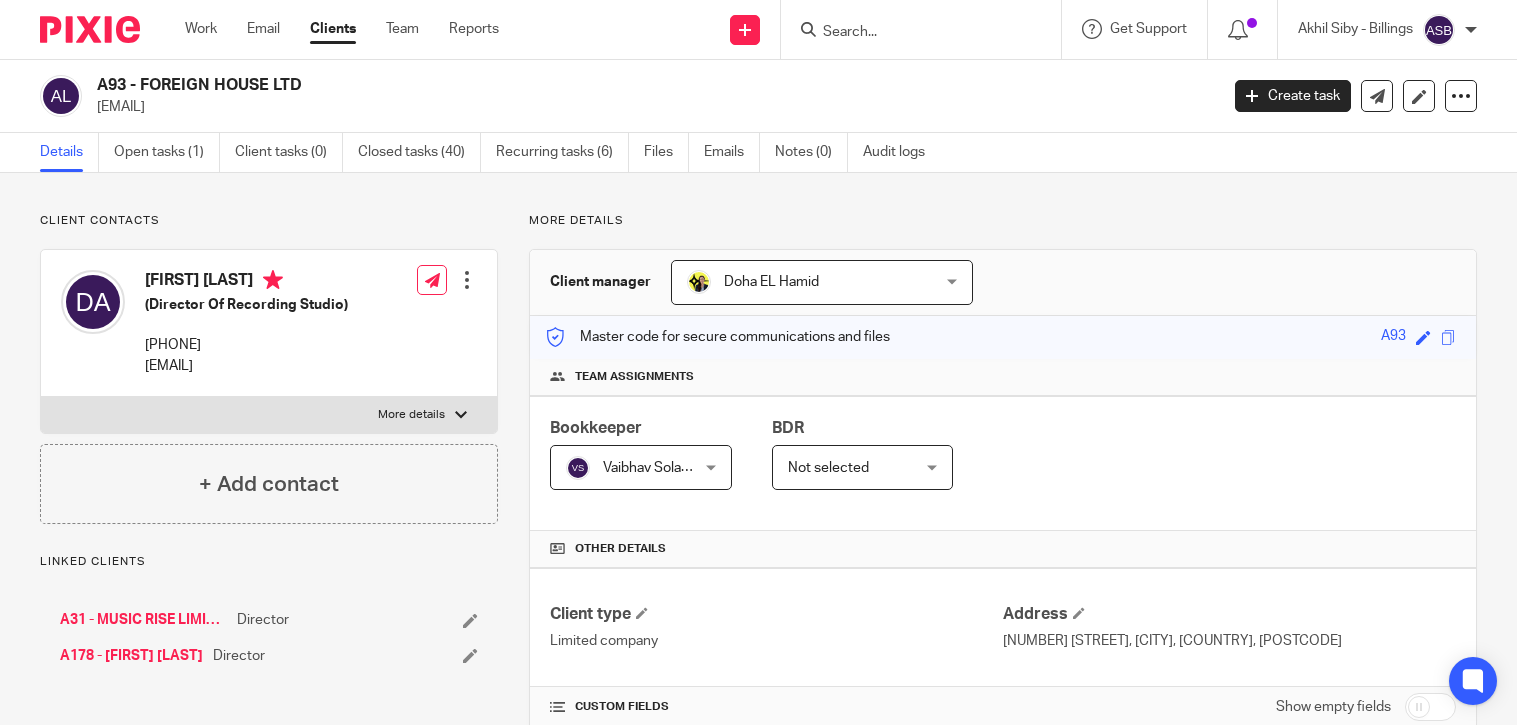scroll, scrollTop: 0, scrollLeft: 0, axis: both 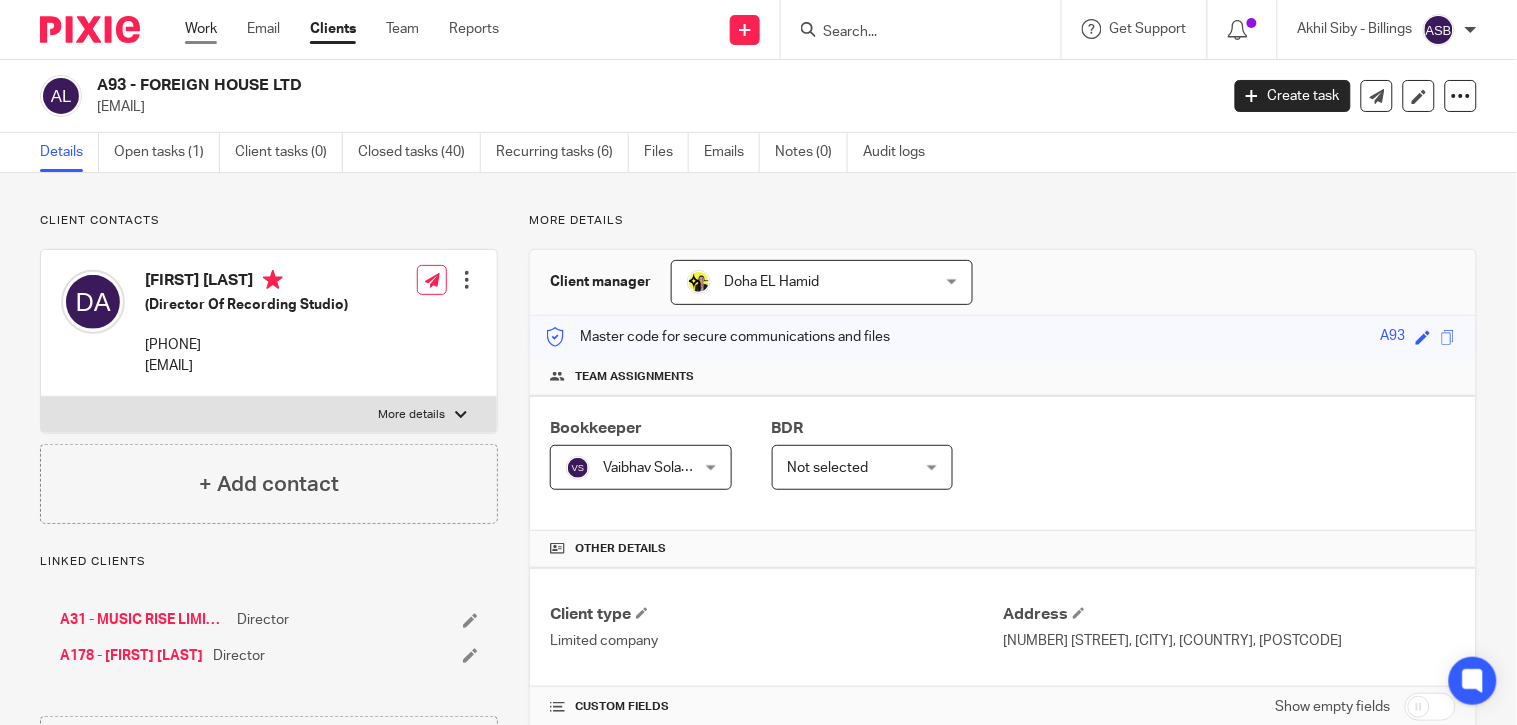 click on "Work" at bounding box center [201, 29] 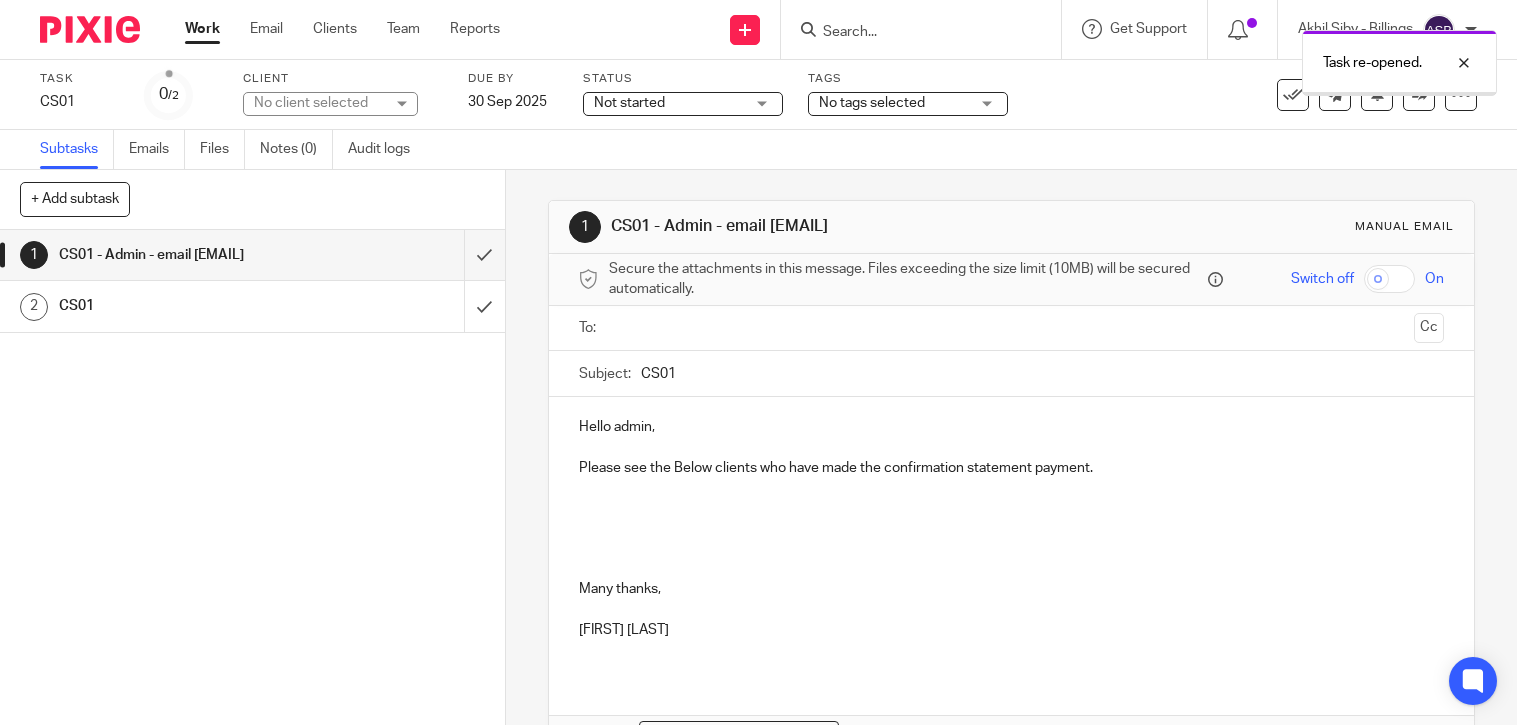 scroll, scrollTop: 0, scrollLeft: 0, axis: both 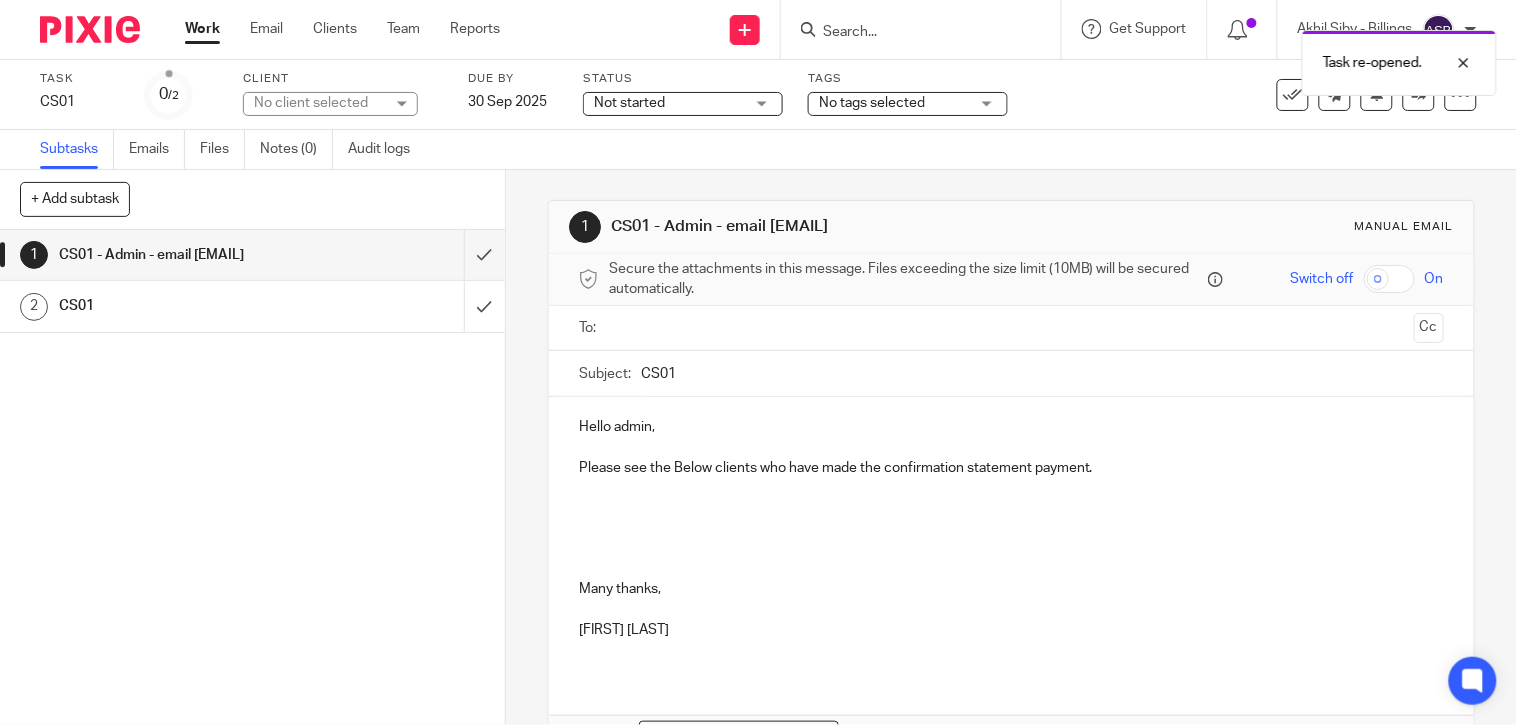 drag, startPoint x: 765, startPoint y: 224, endPoint x: 928, endPoint y: 225, distance: 163.00307 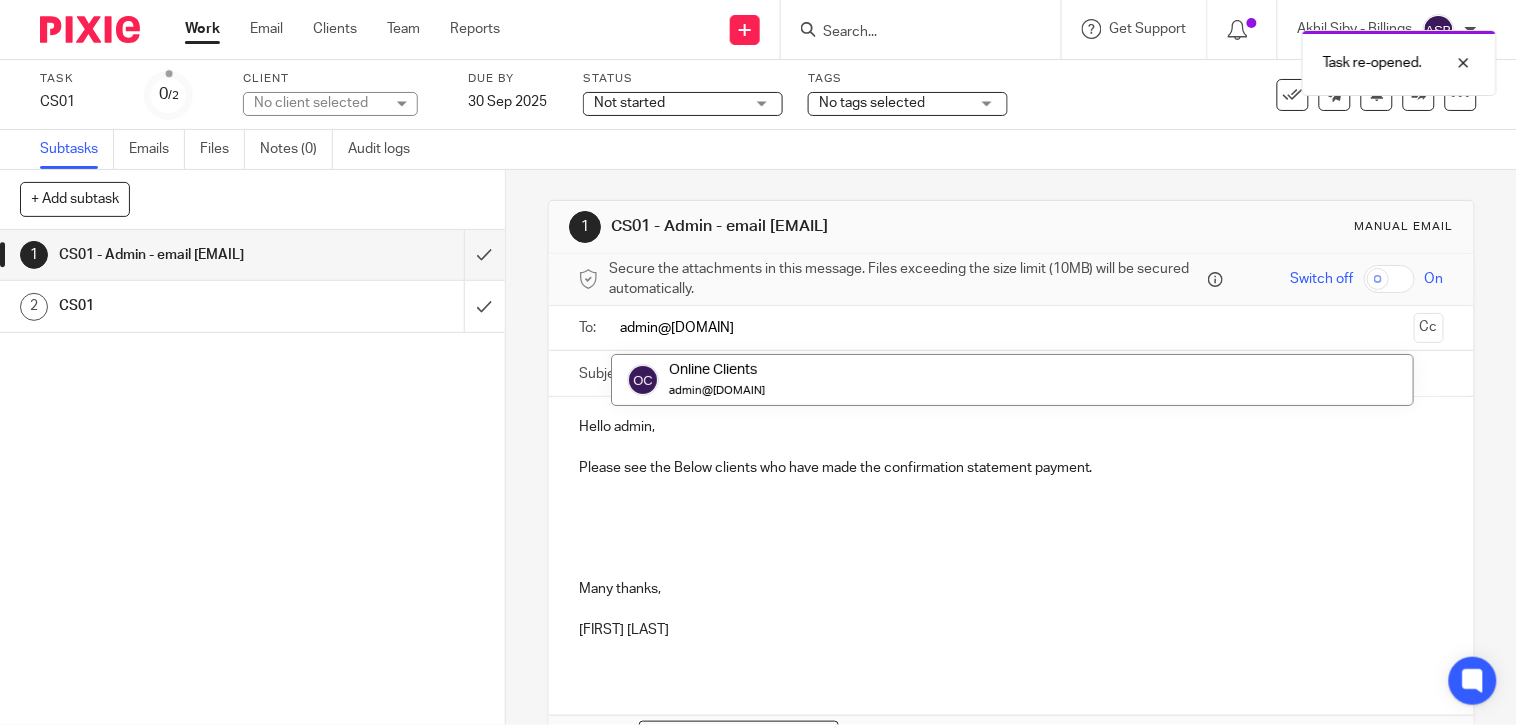 click on "admin@[DOMAIN]" at bounding box center (1011, 328) 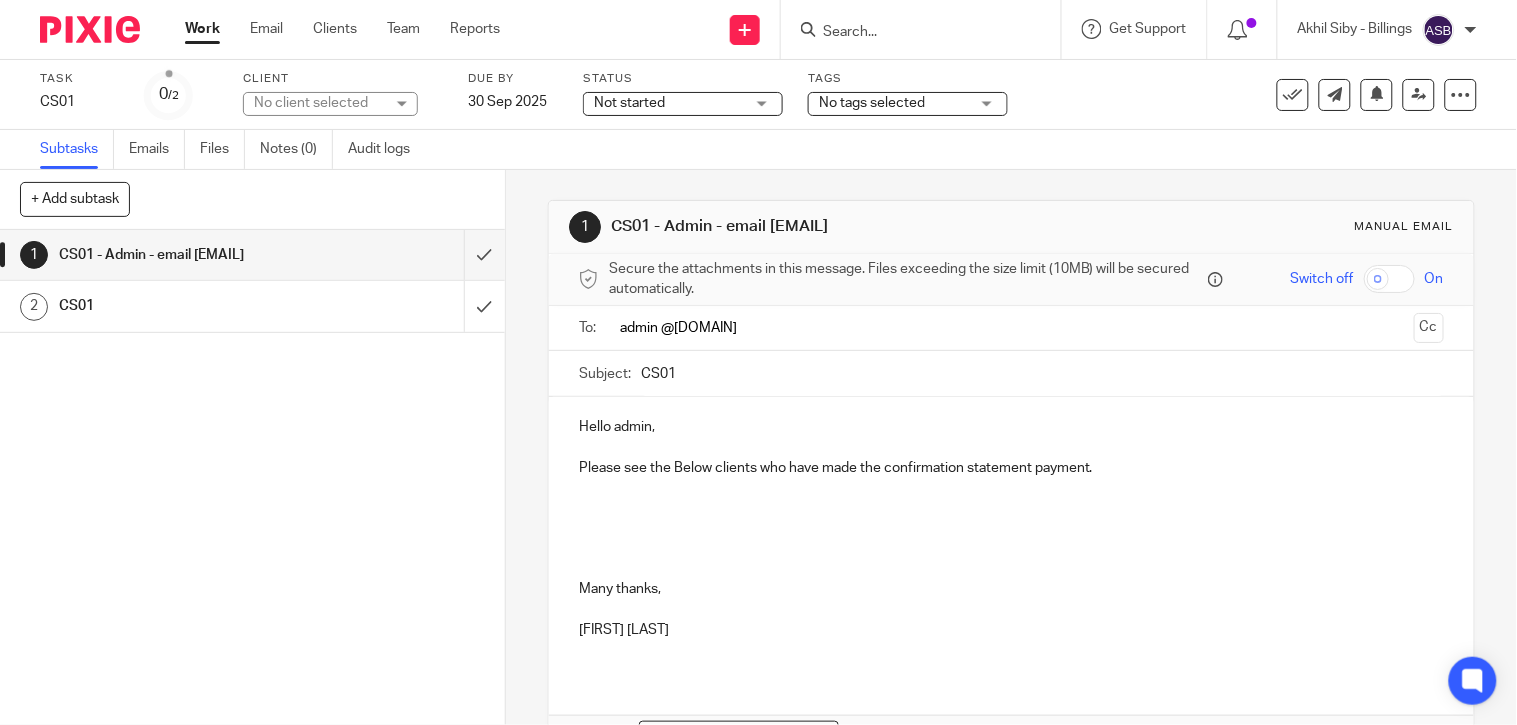 type on "admin@[DOMAIN]" 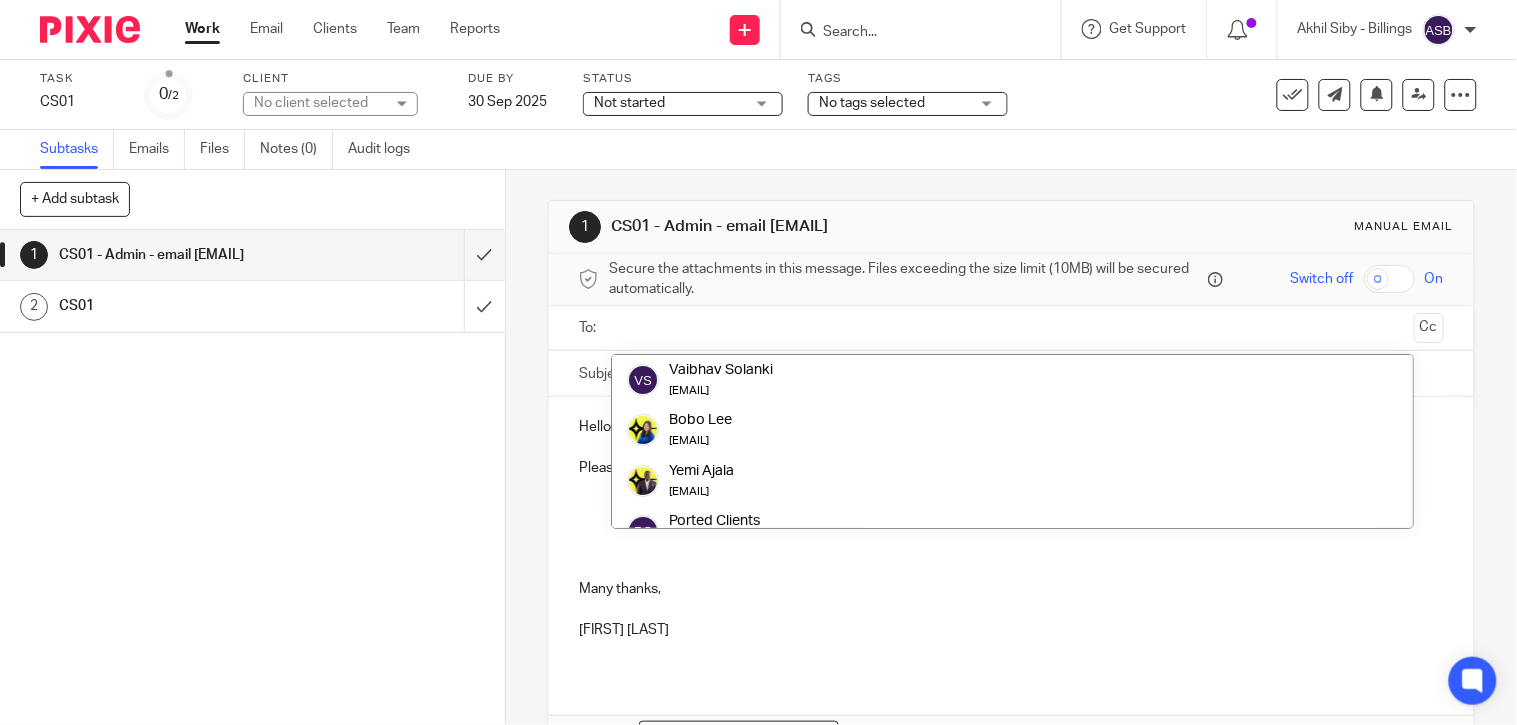 paste on "admin@[DOMAIN]" 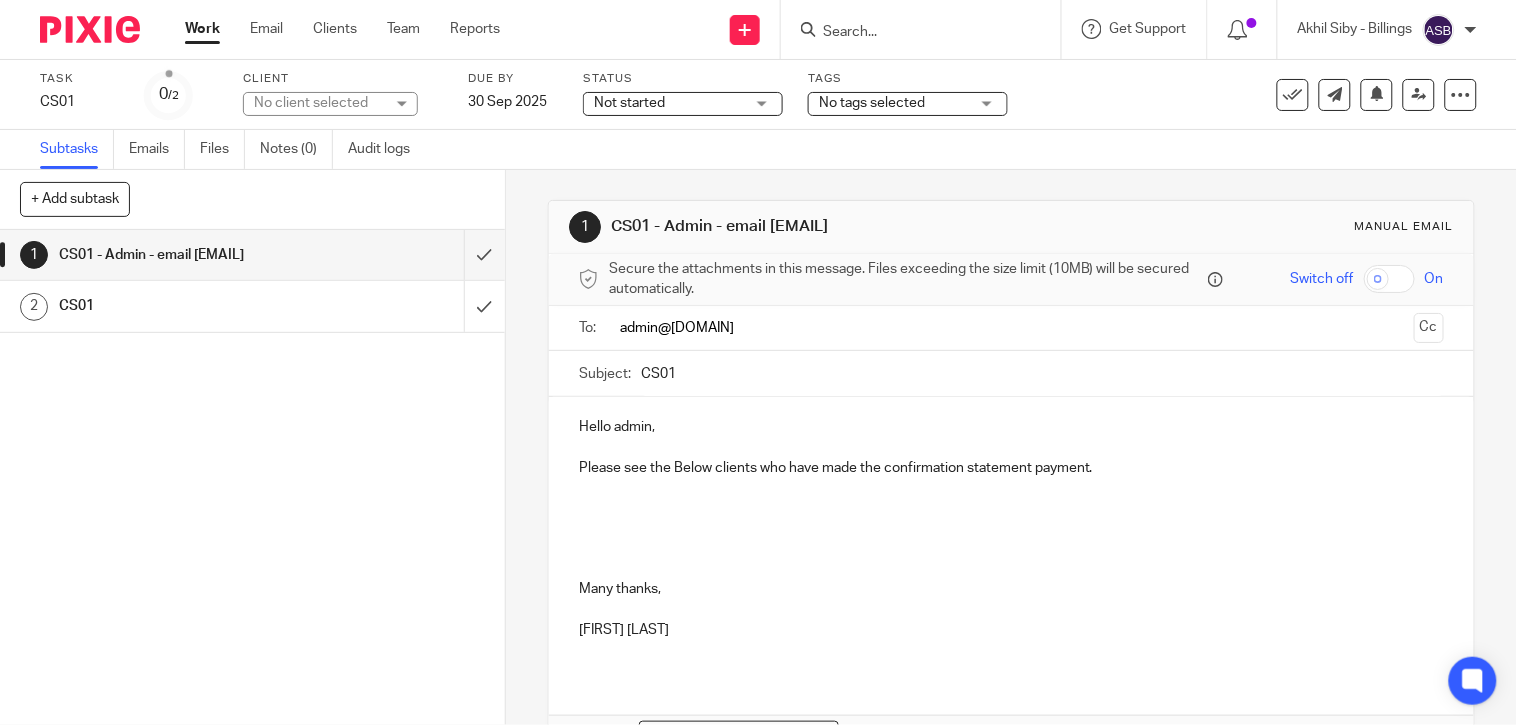 type on "admin@[DOMAIN]" 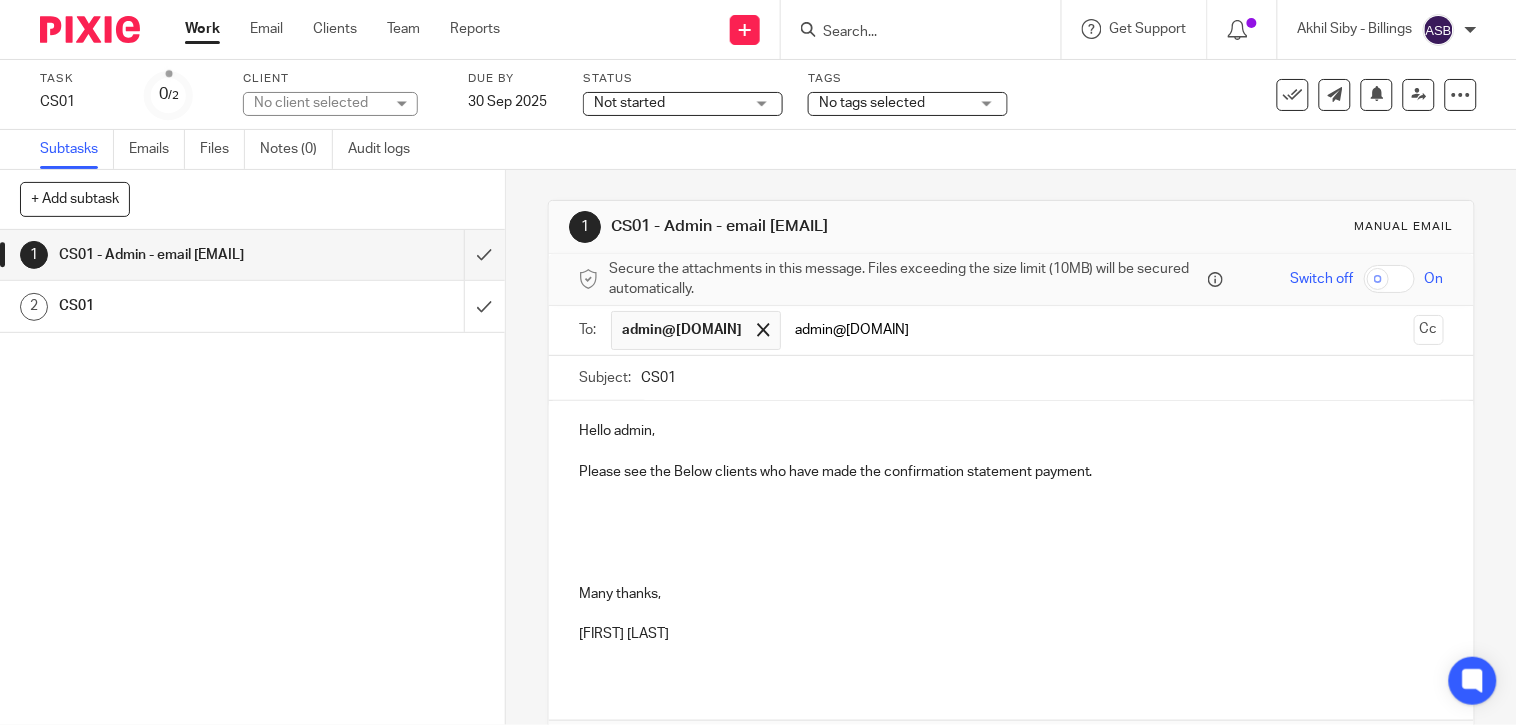 type 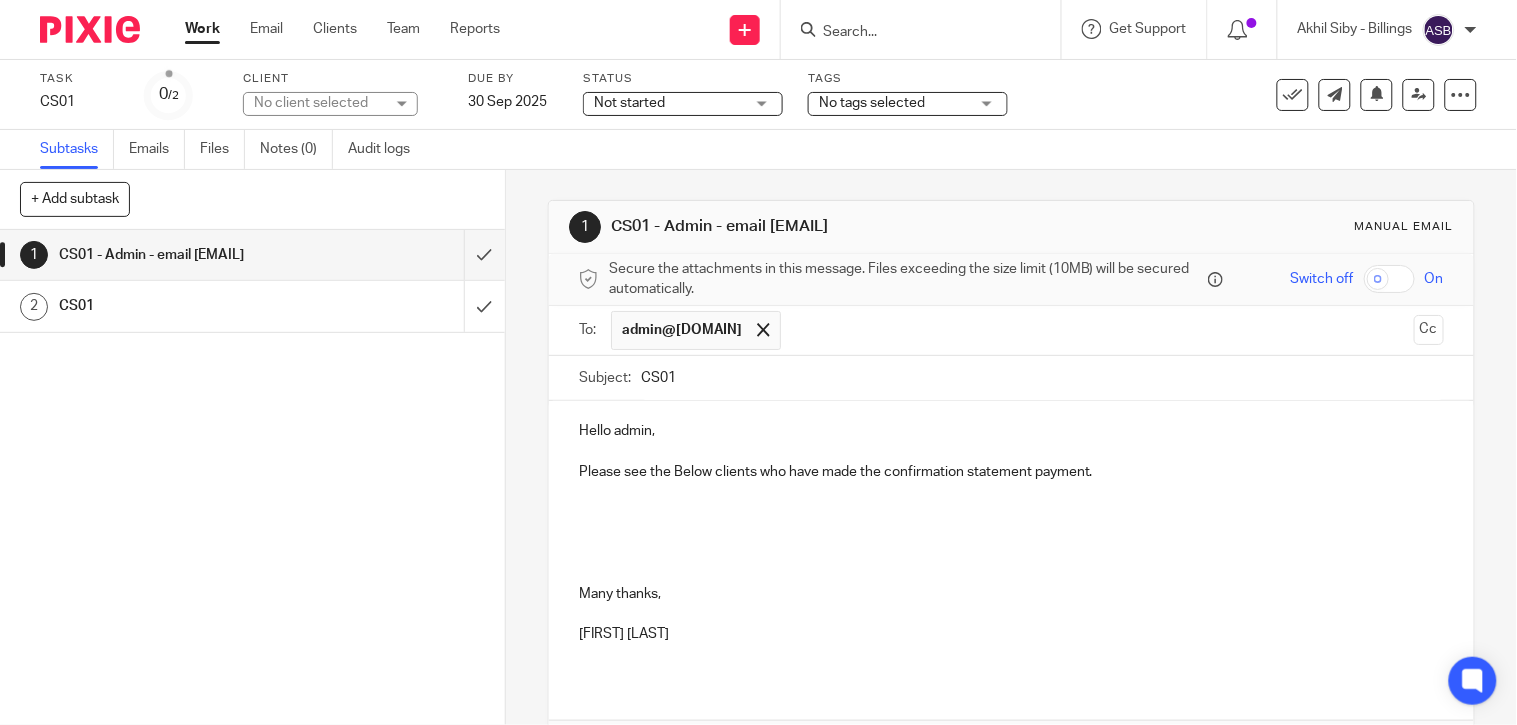 click at bounding box center [1011, 512] 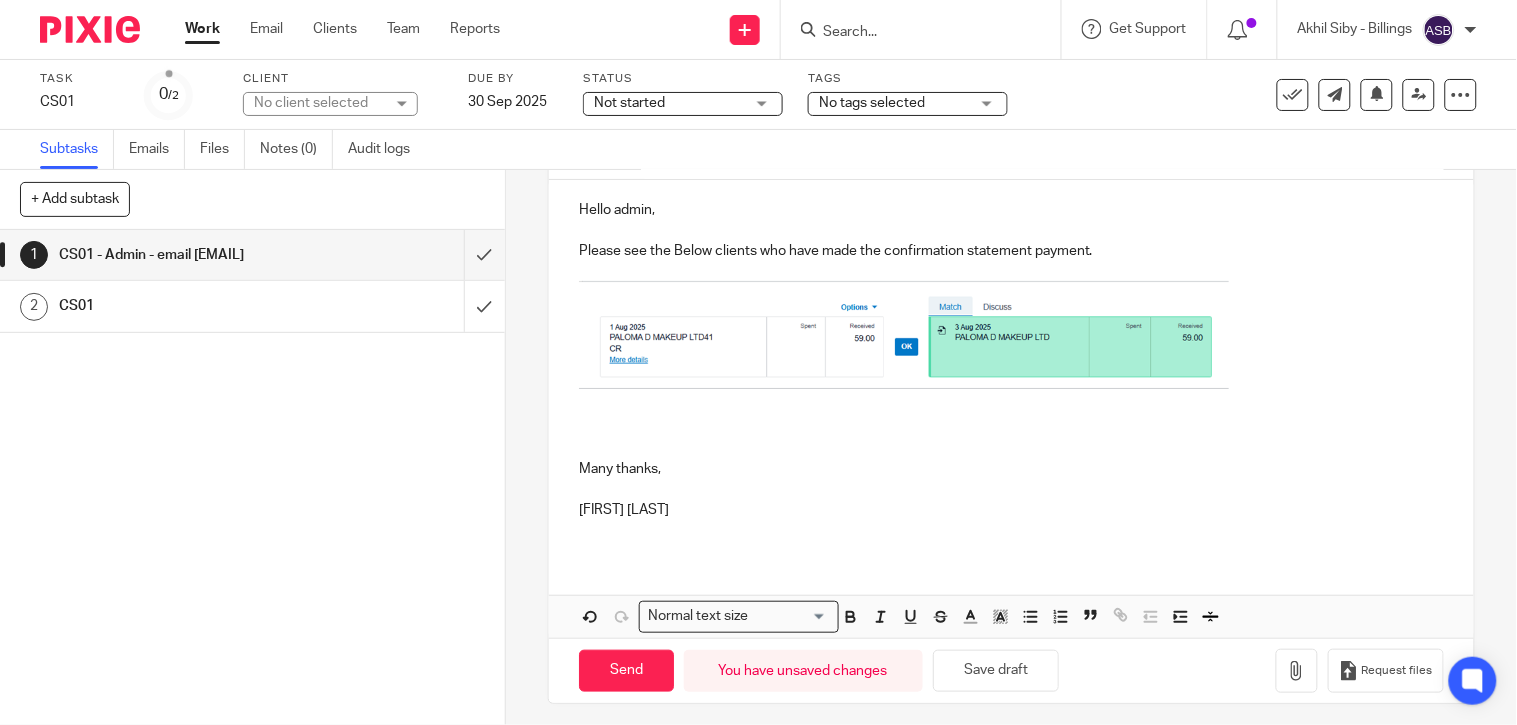 scroll, scrollTop: 222, scrollLeft: 0, axis: vertical 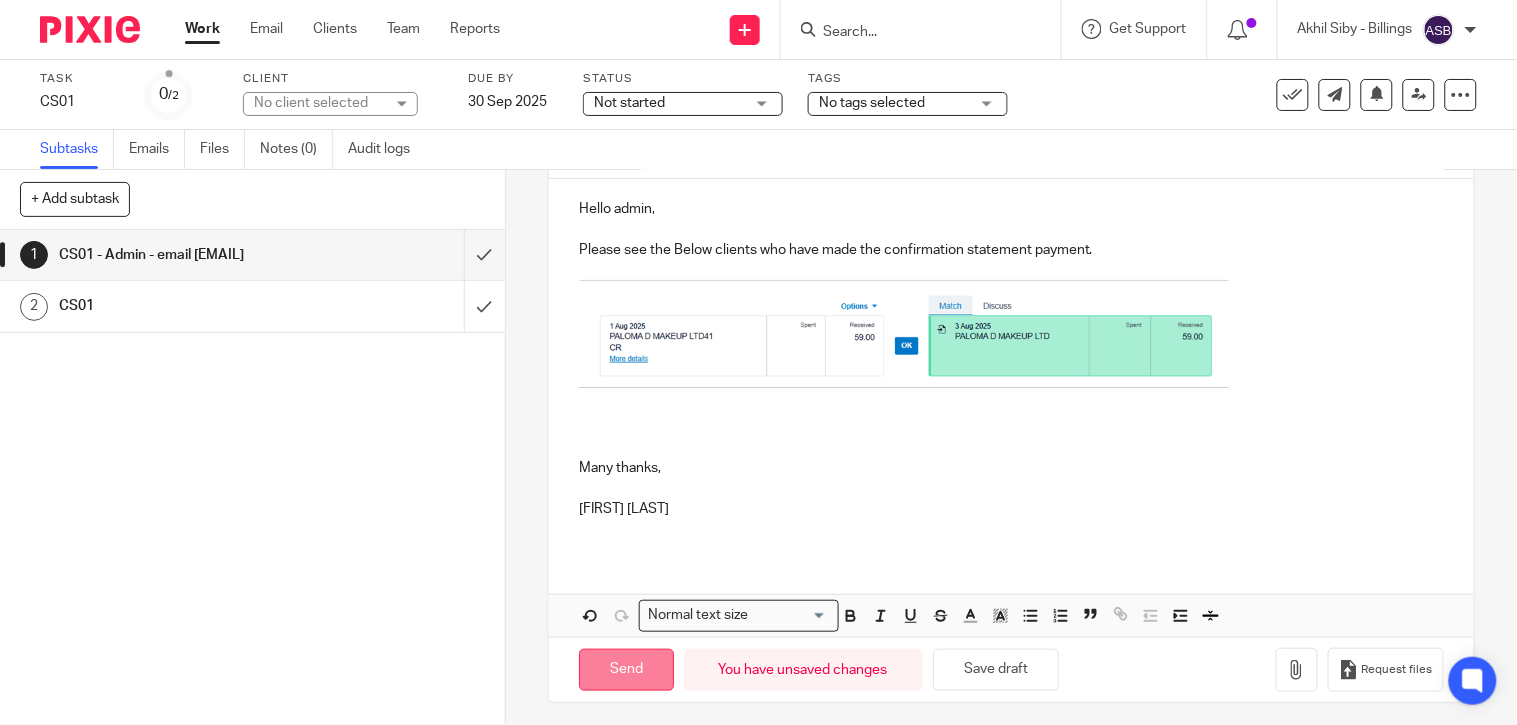 click on "Send" at bounding box center [626, 670] 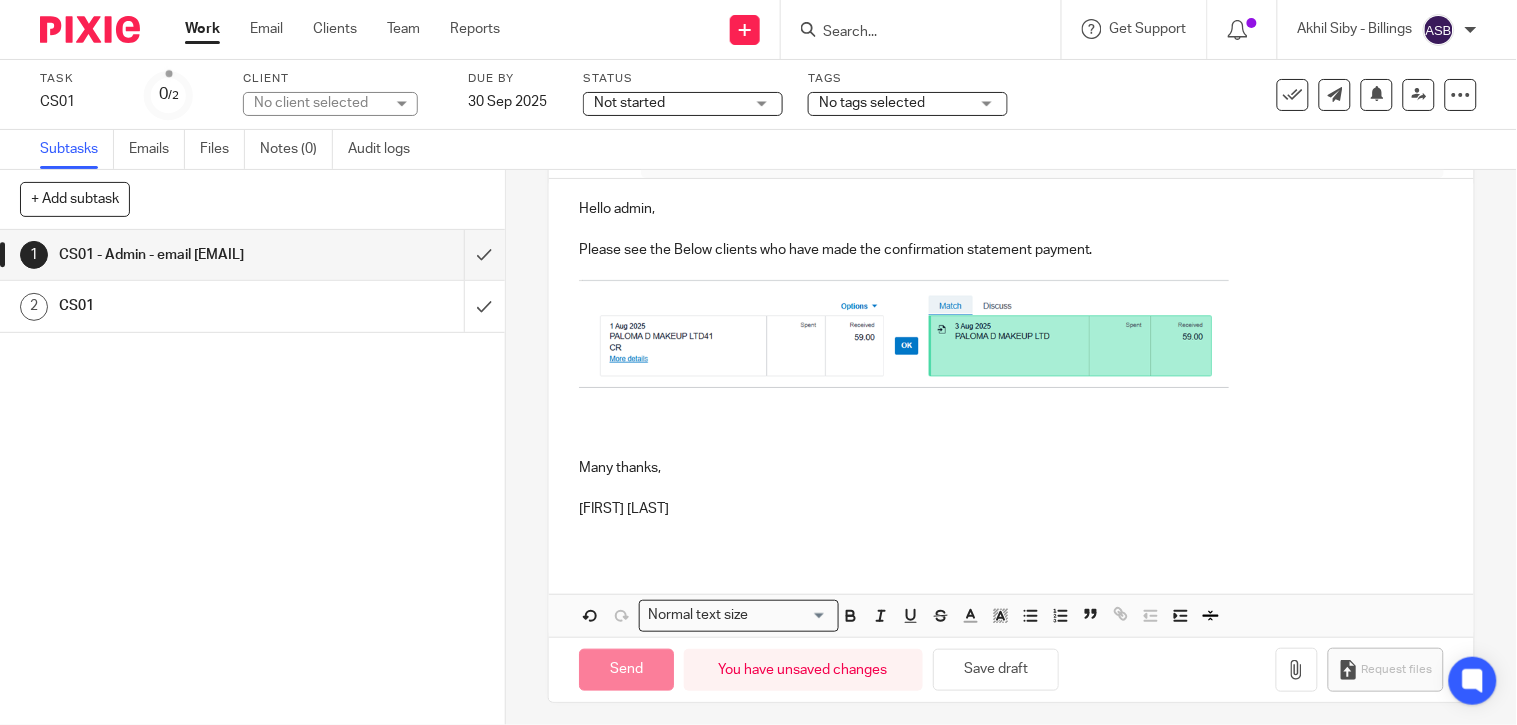 type on "Sent" 